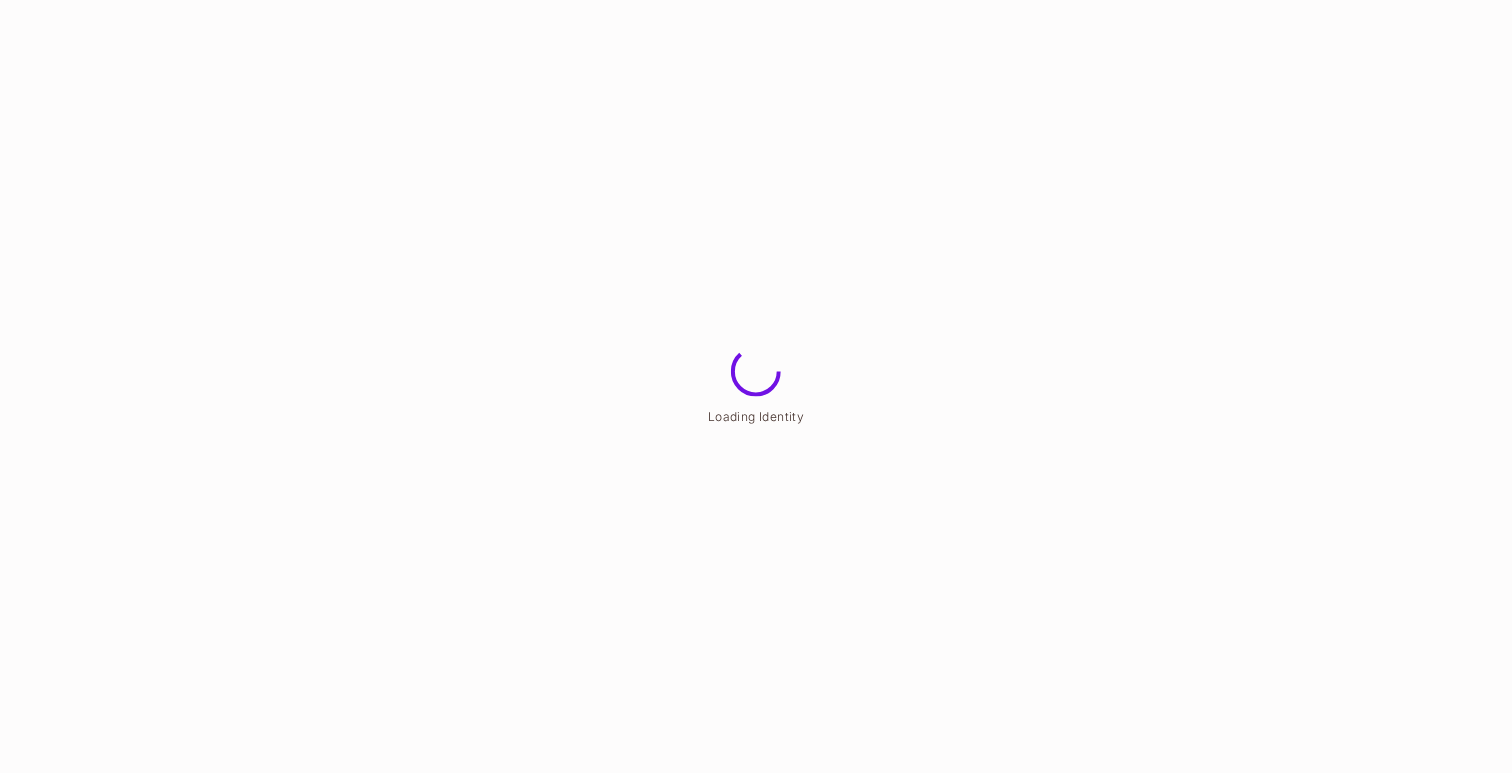 scroll, scrollTop: 0, scrollLeft: 0, axis: both 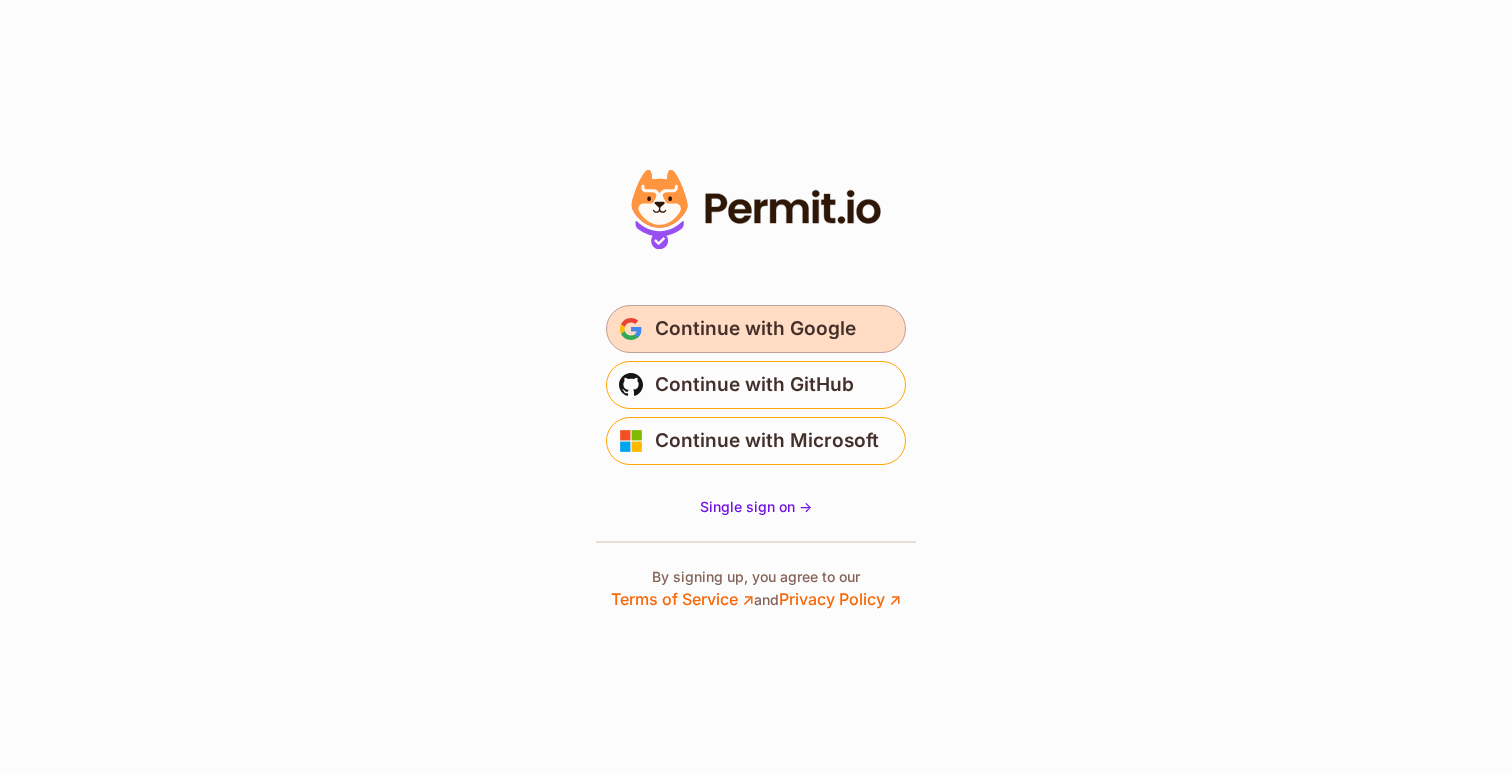 click on "Continue with Google" at bounding box center [755, 329] 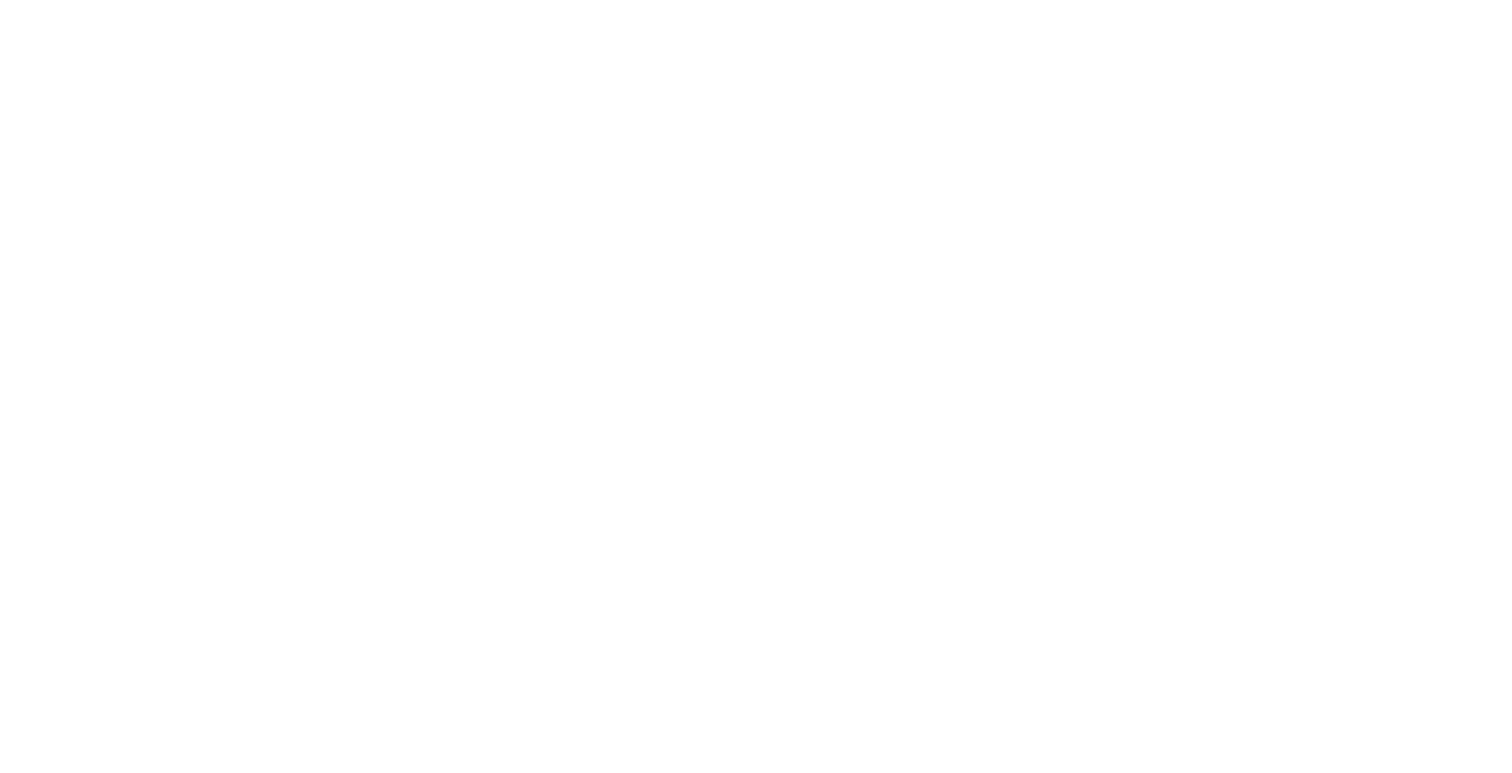 scroll, scrollTop: 0, scrollLeft: 0, axis: both 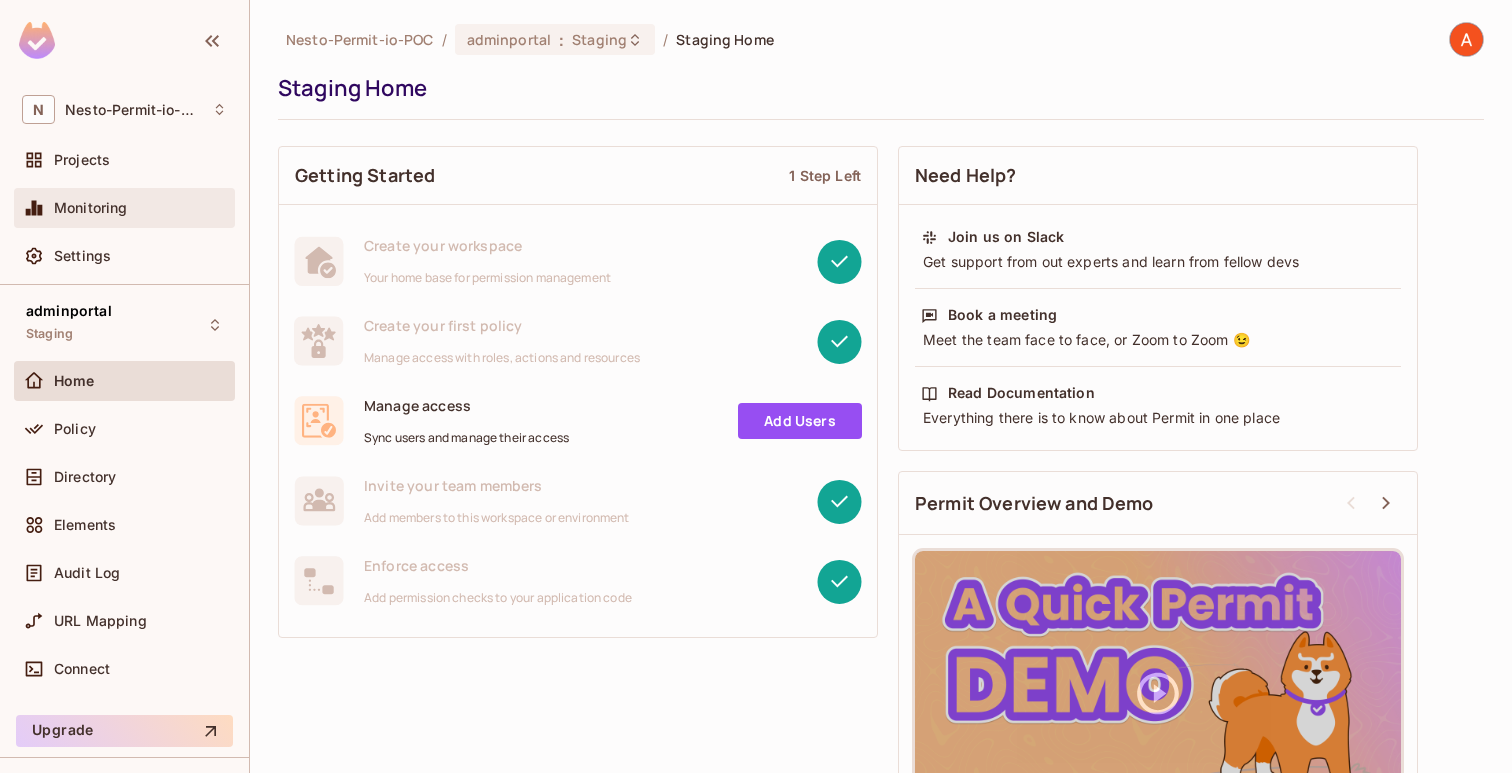 click on "Monitoring" at bounding box center [124, 208] 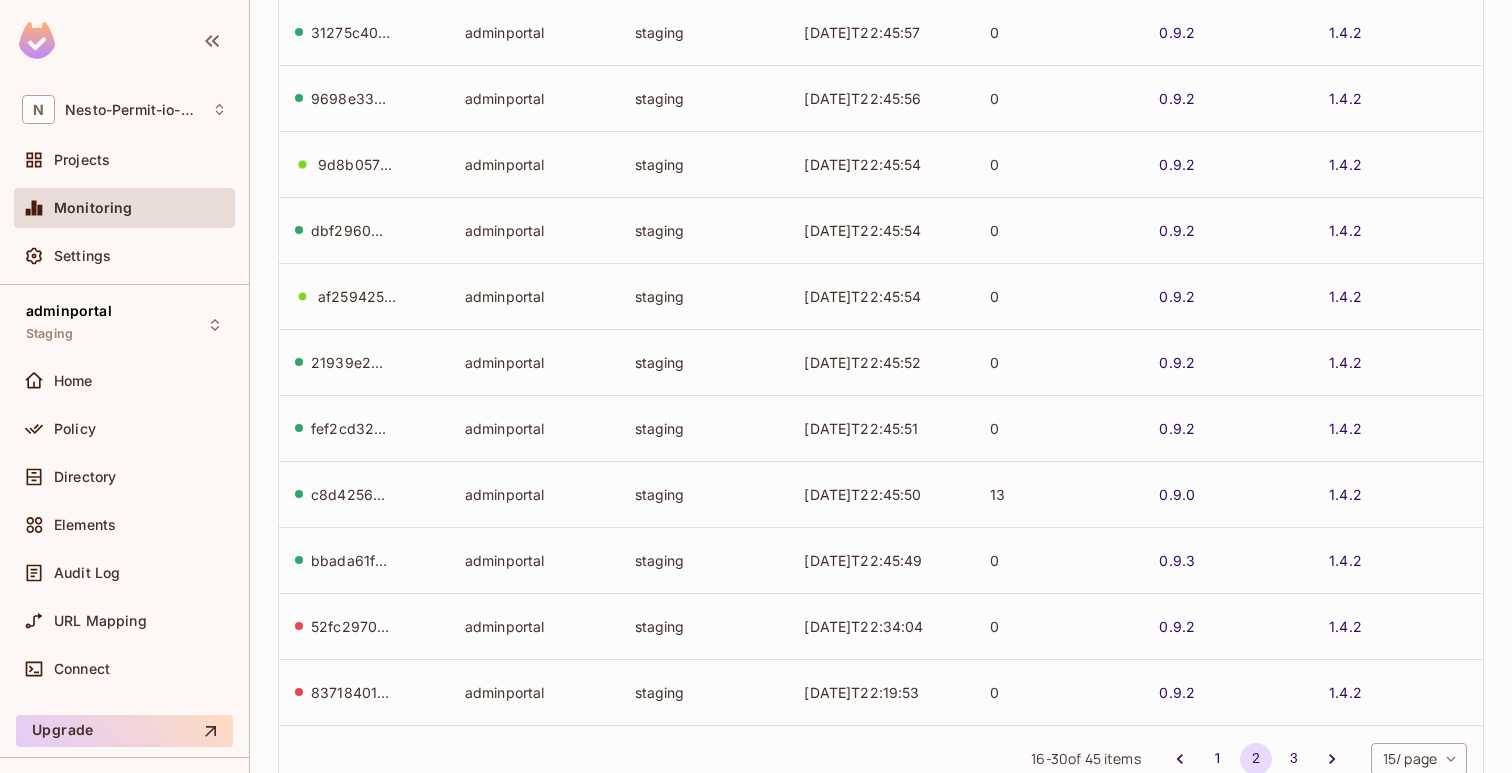 scroll, scrollTop: 570, scrollLeft: 0, axis: vertical 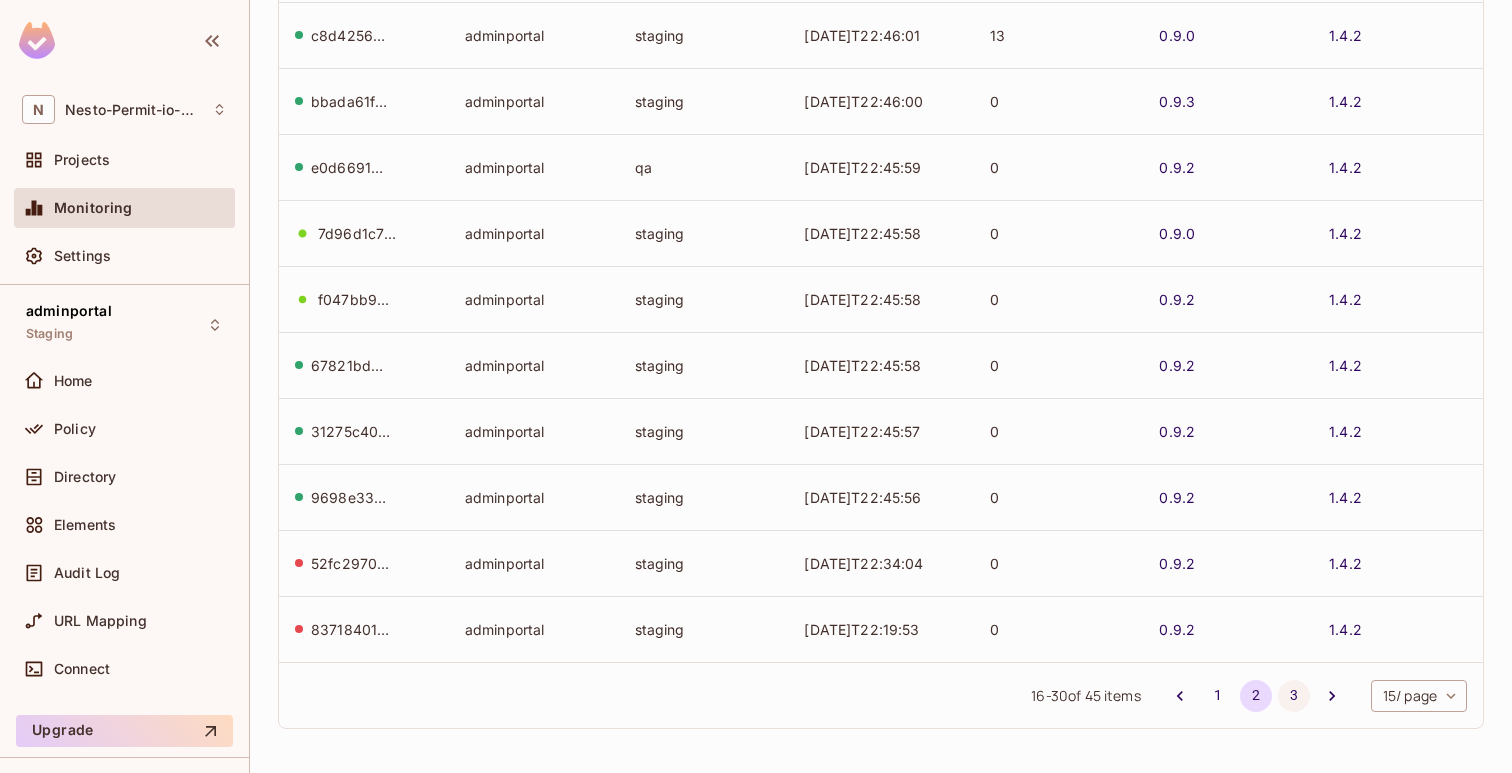 click on "3" at bounding box center [1294, 696] 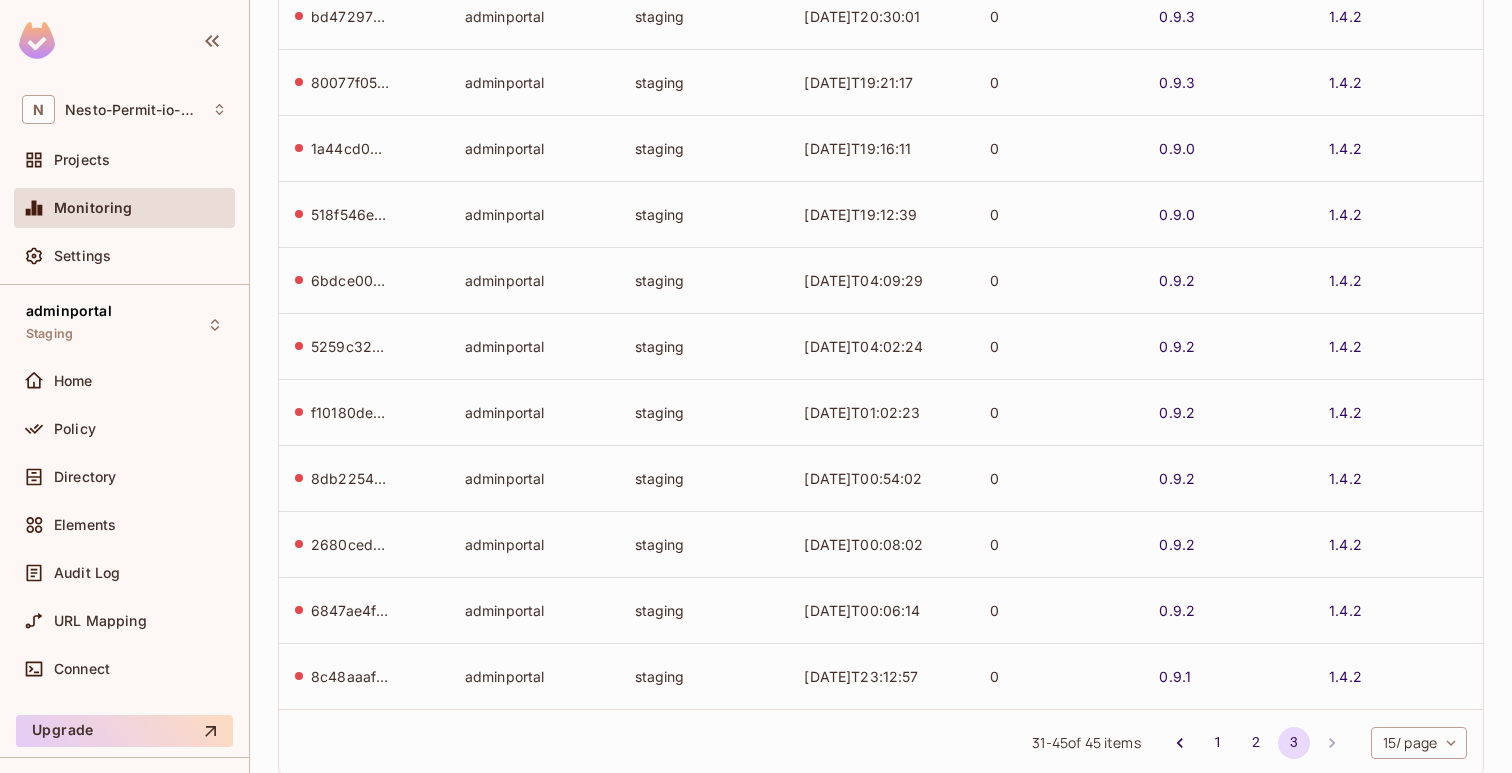 scroll, scrollTop: 570, scrollLeft: 0, axis: vertical 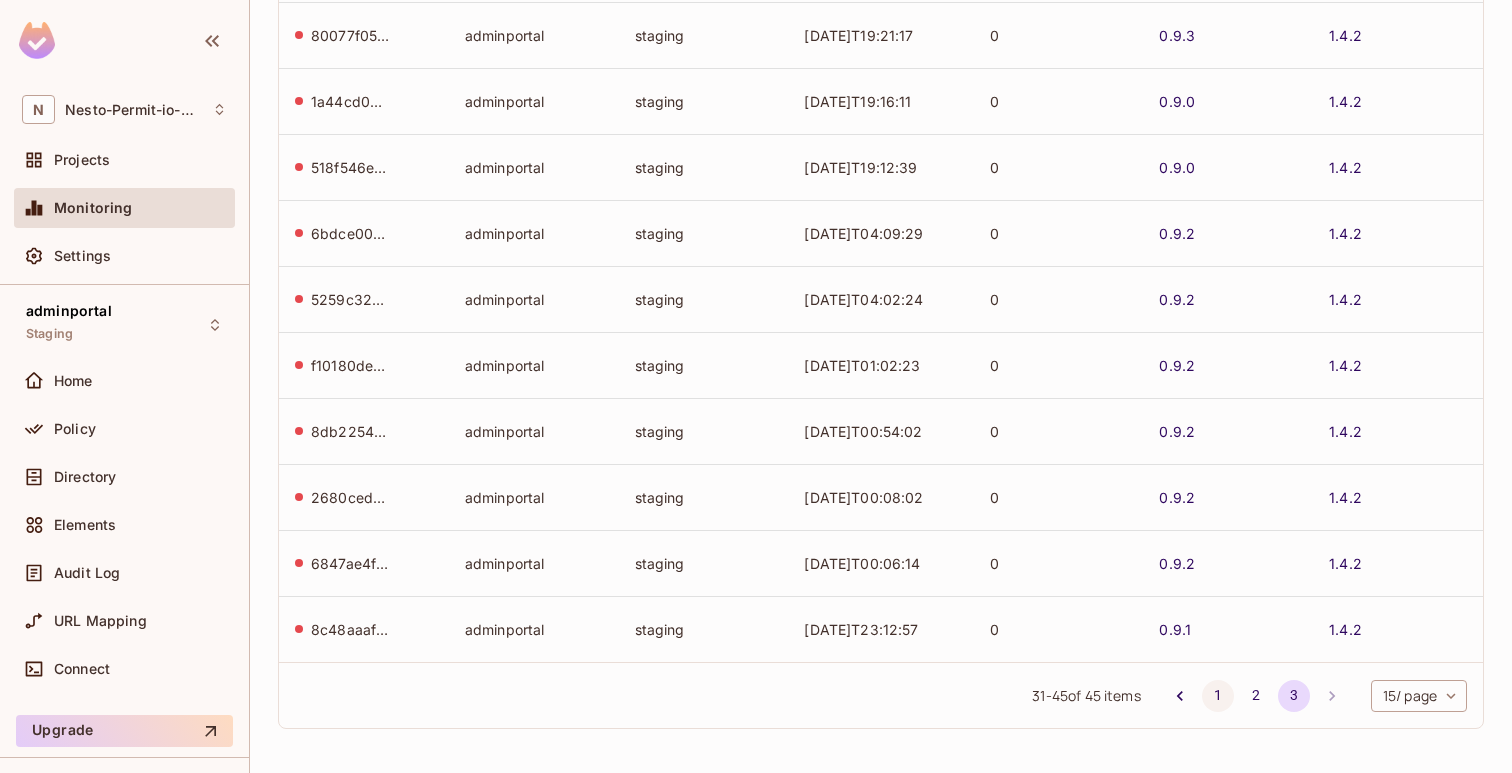 click on "1" at bounding box center [1218, 696] 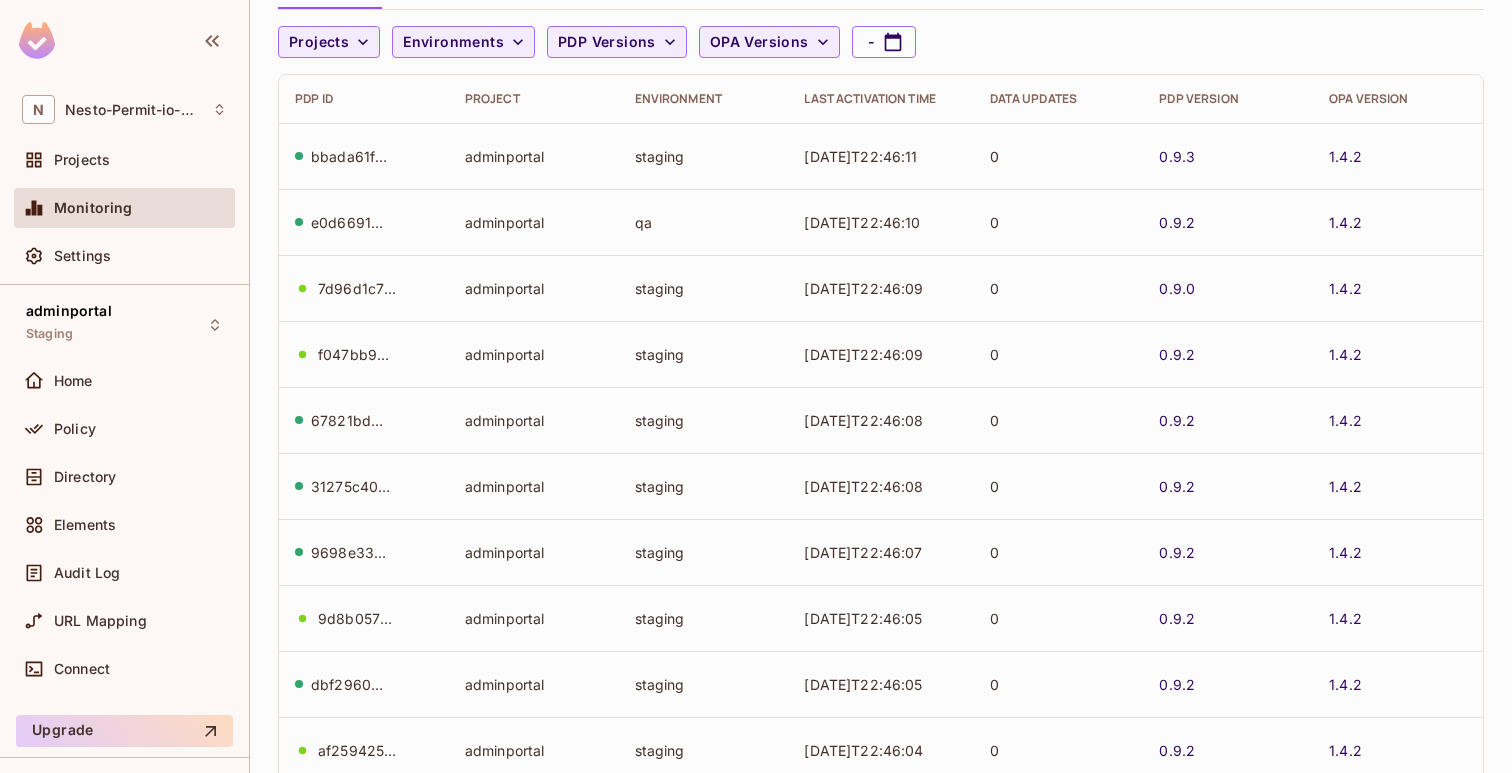 scroll, scrollTop: 0, scrollLeft: 0, axis: both 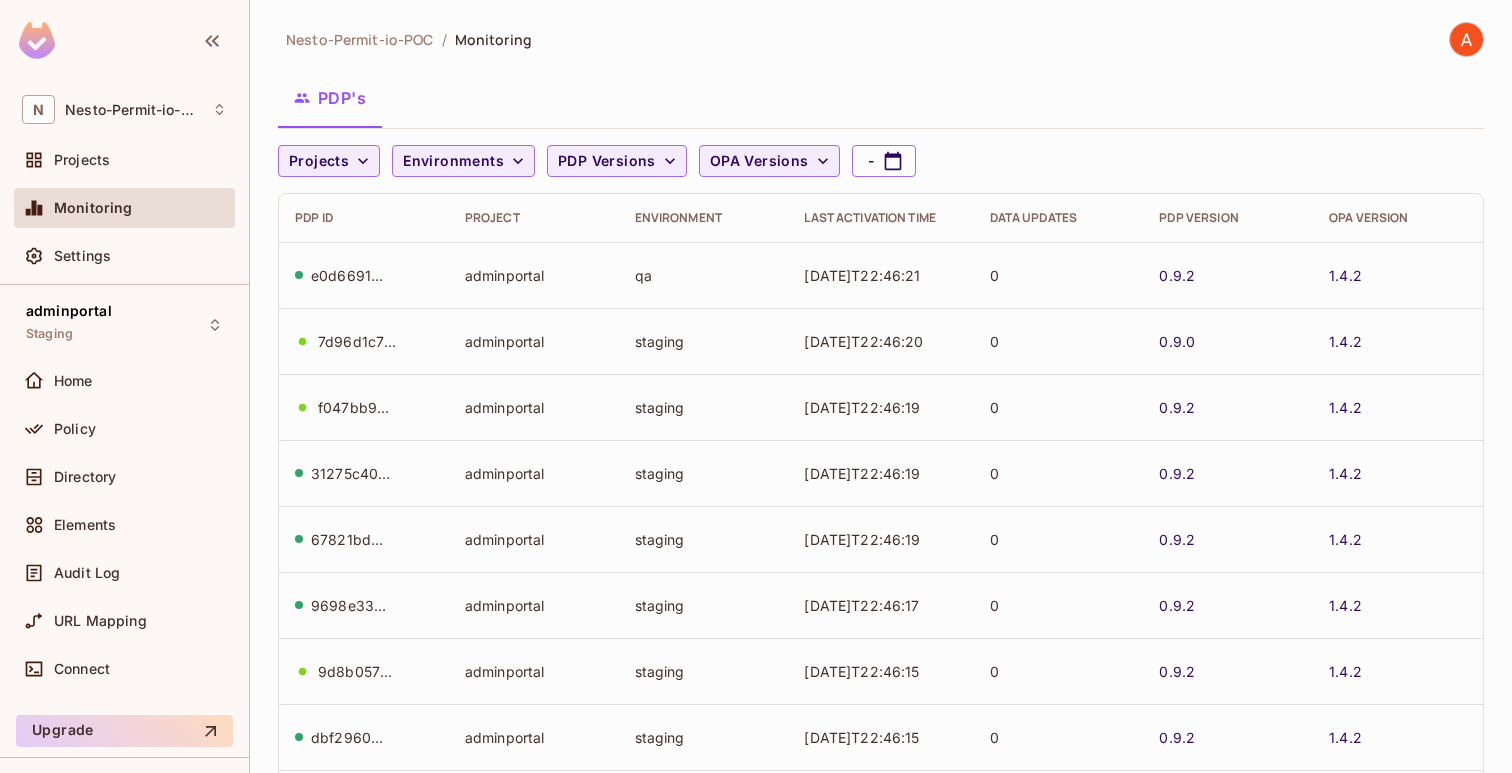 click on "0" at bounding box center [1059, 275] 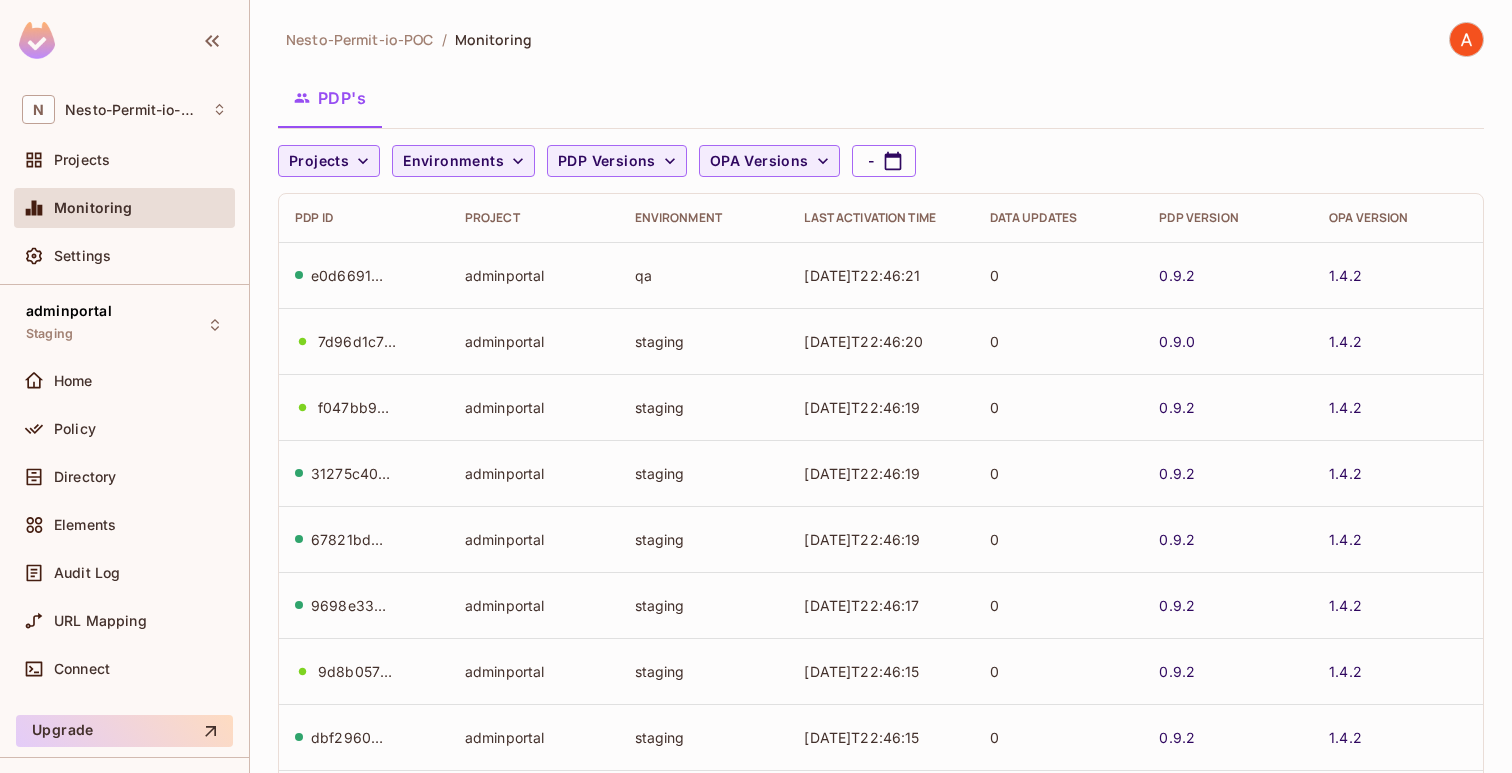 click on "0" at bounding box center (1059, 275) 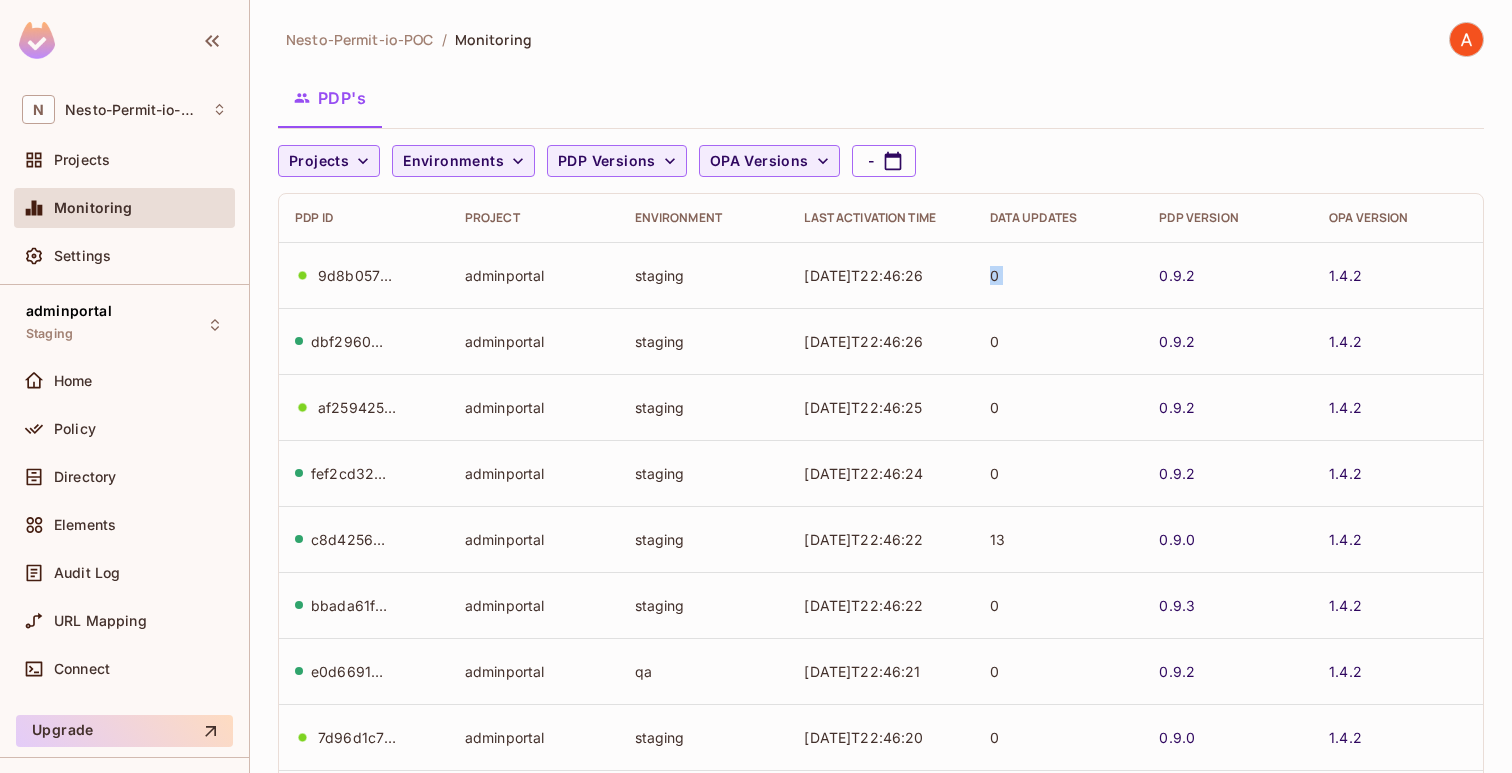 click on "0" at bounding box center [1059, 407] 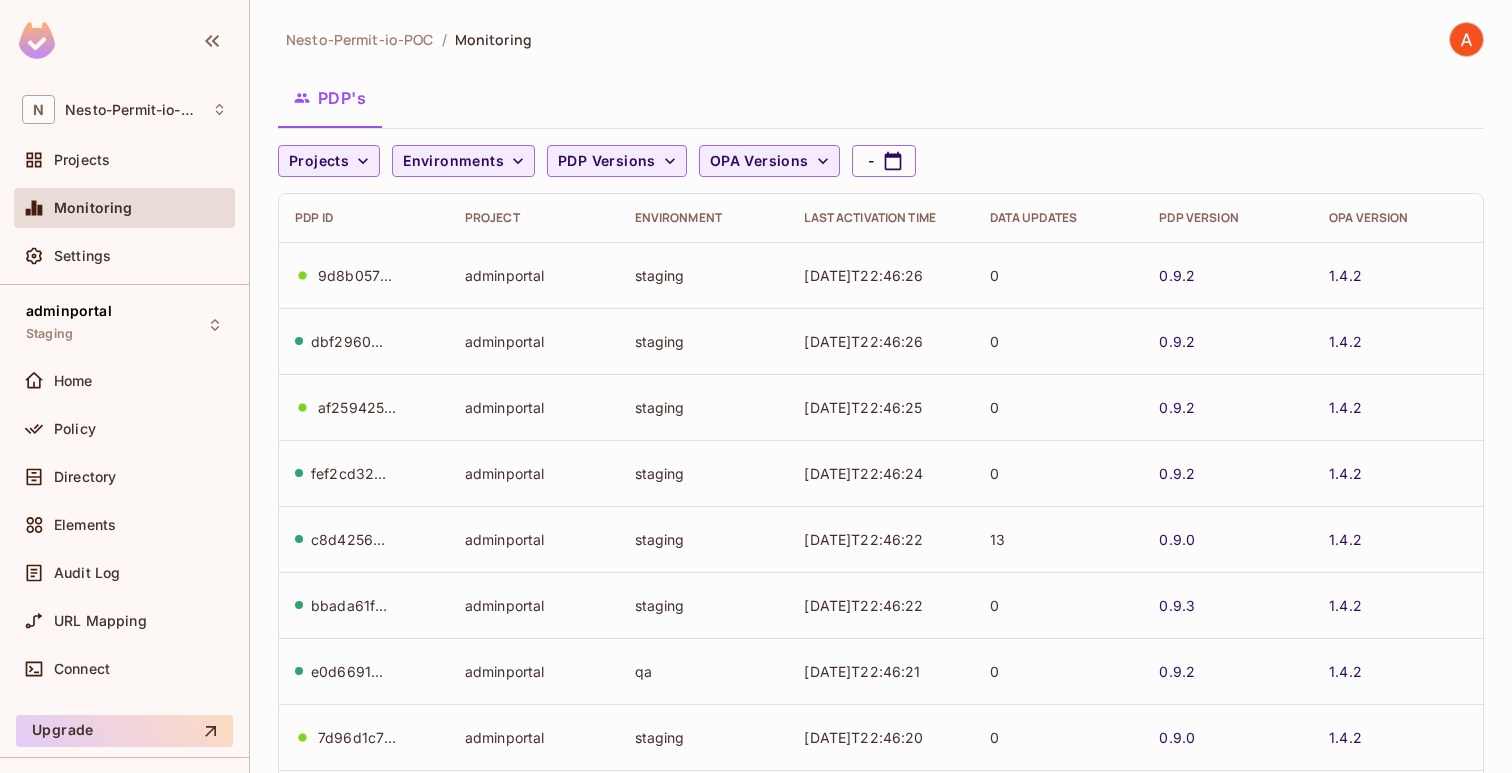 click on "0" at bounding box center [1059, 407] 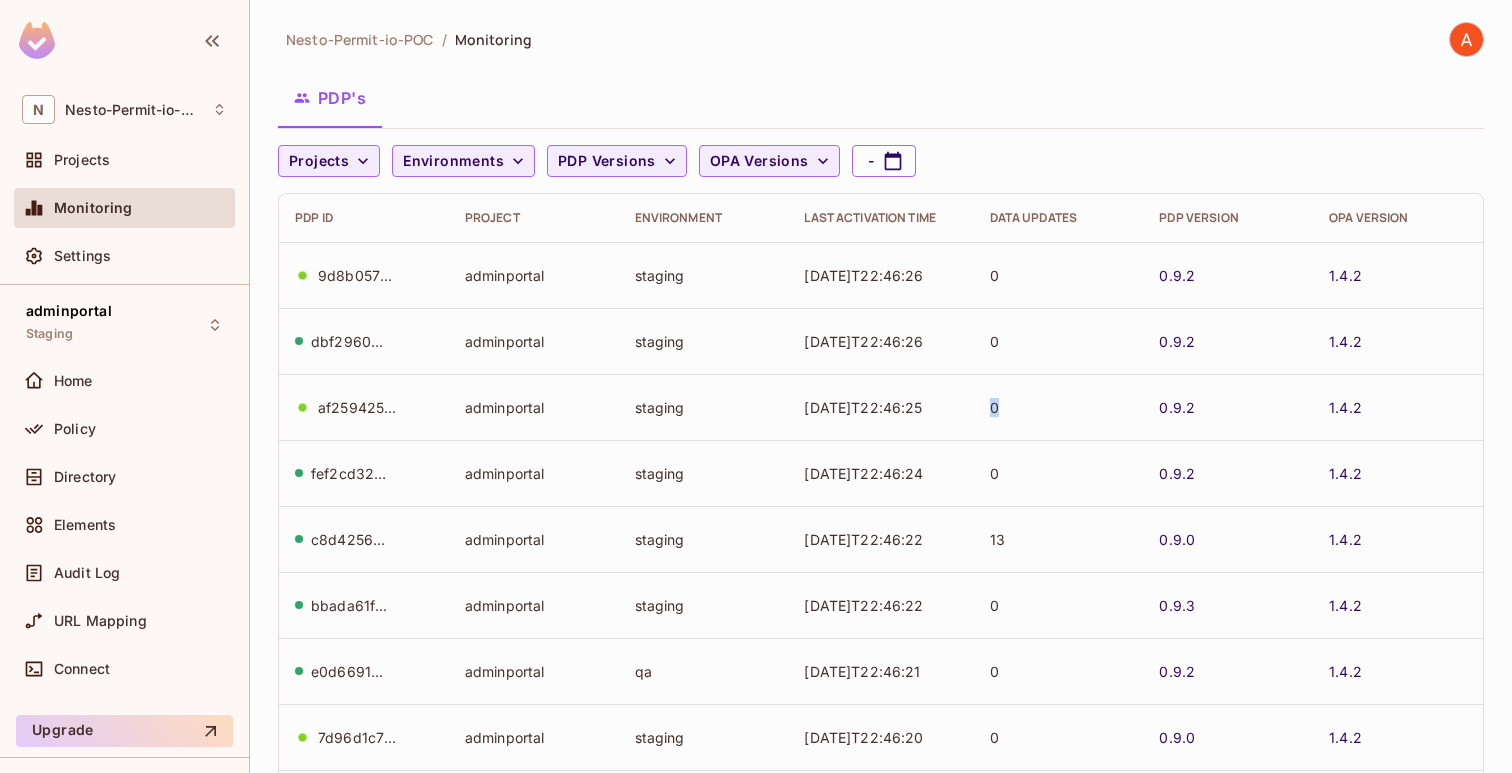 click on "0" at bounding box center [1059, 407] 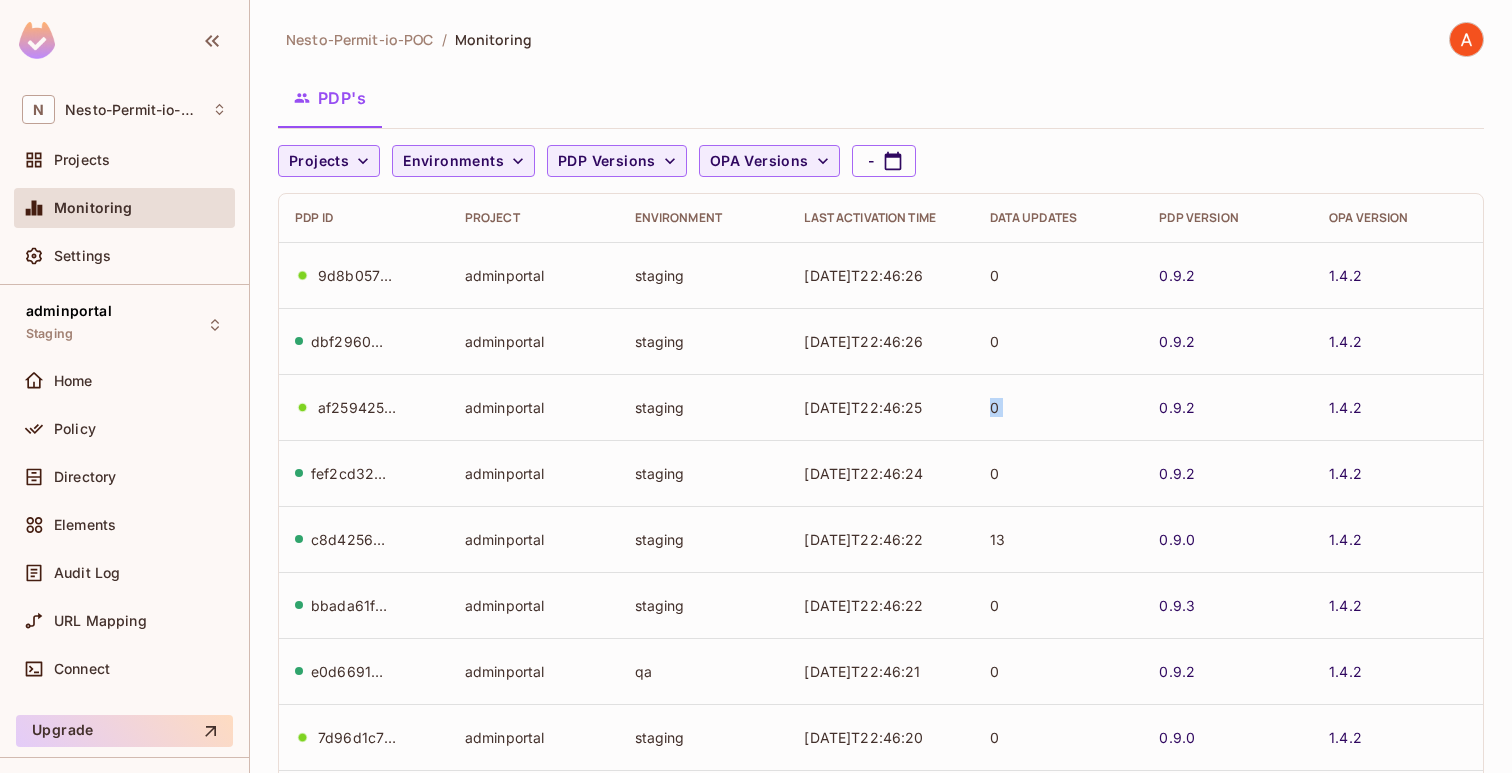 click on "0" at bounding box center [1059, 407] 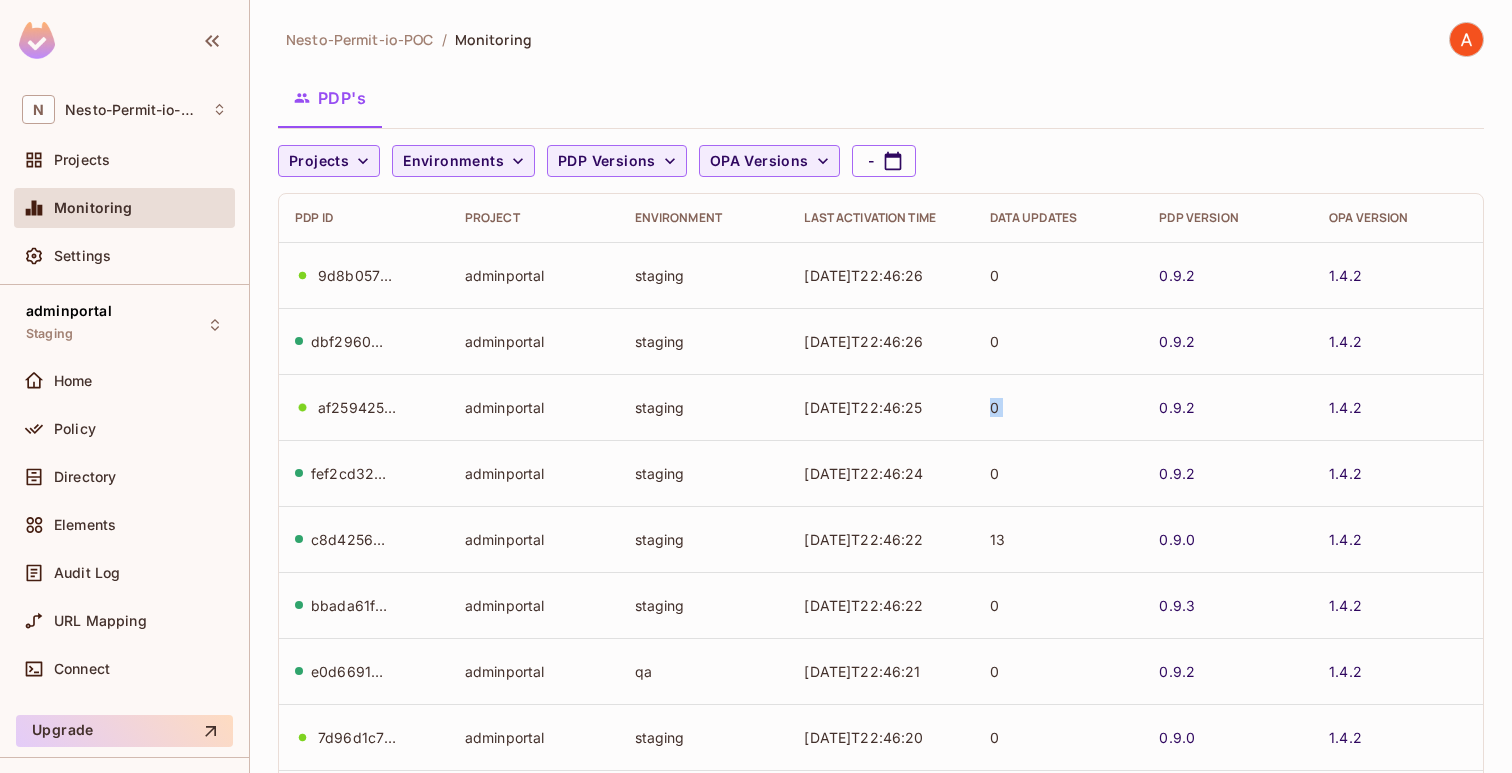 click on "9d8b0573-7846-4702-bd9e-53319c6dcffa" at bounding box center (358, 275) 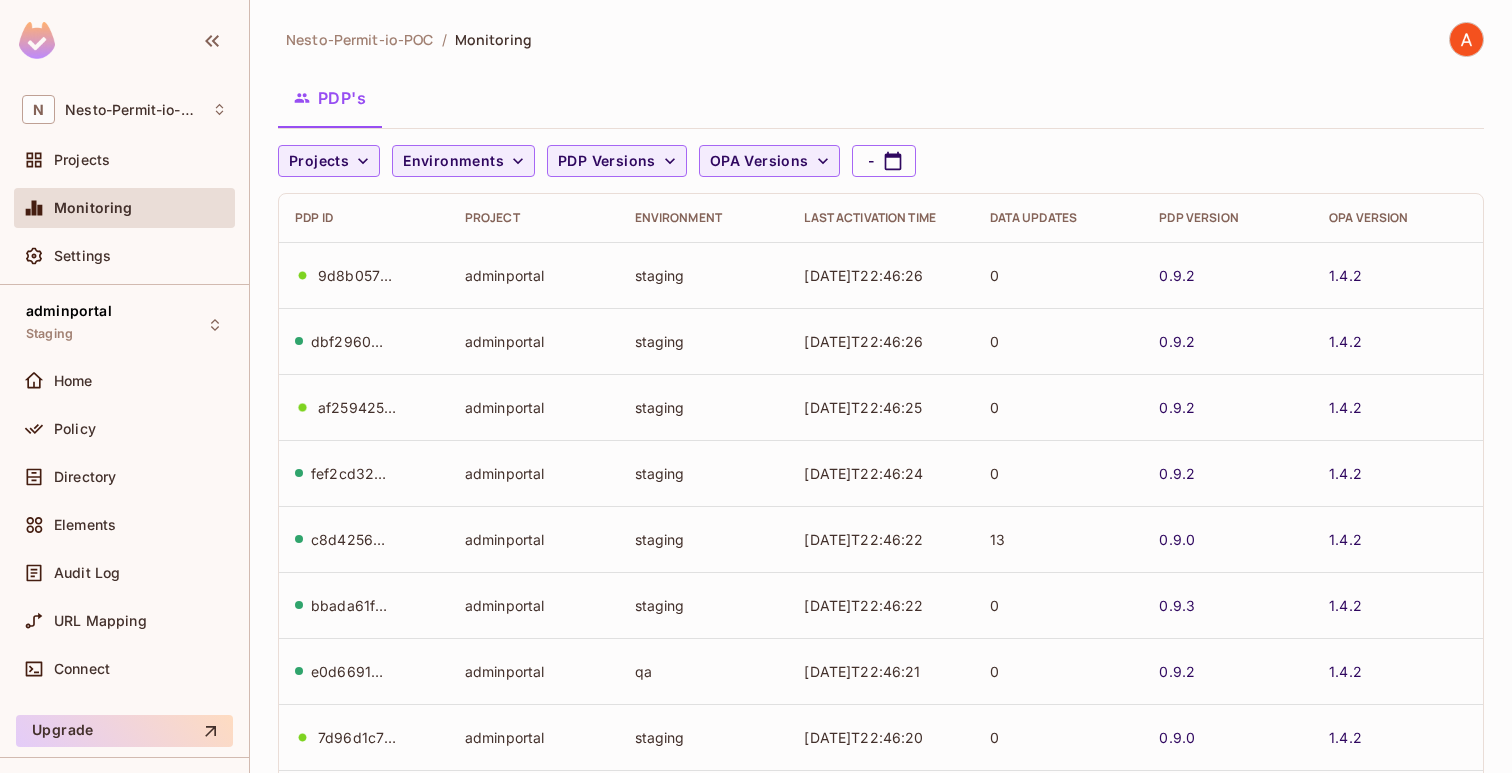 click on "9d8b0573-7846-4702-bd9e-53319c6dcffa" at bounding box center [358, 275] 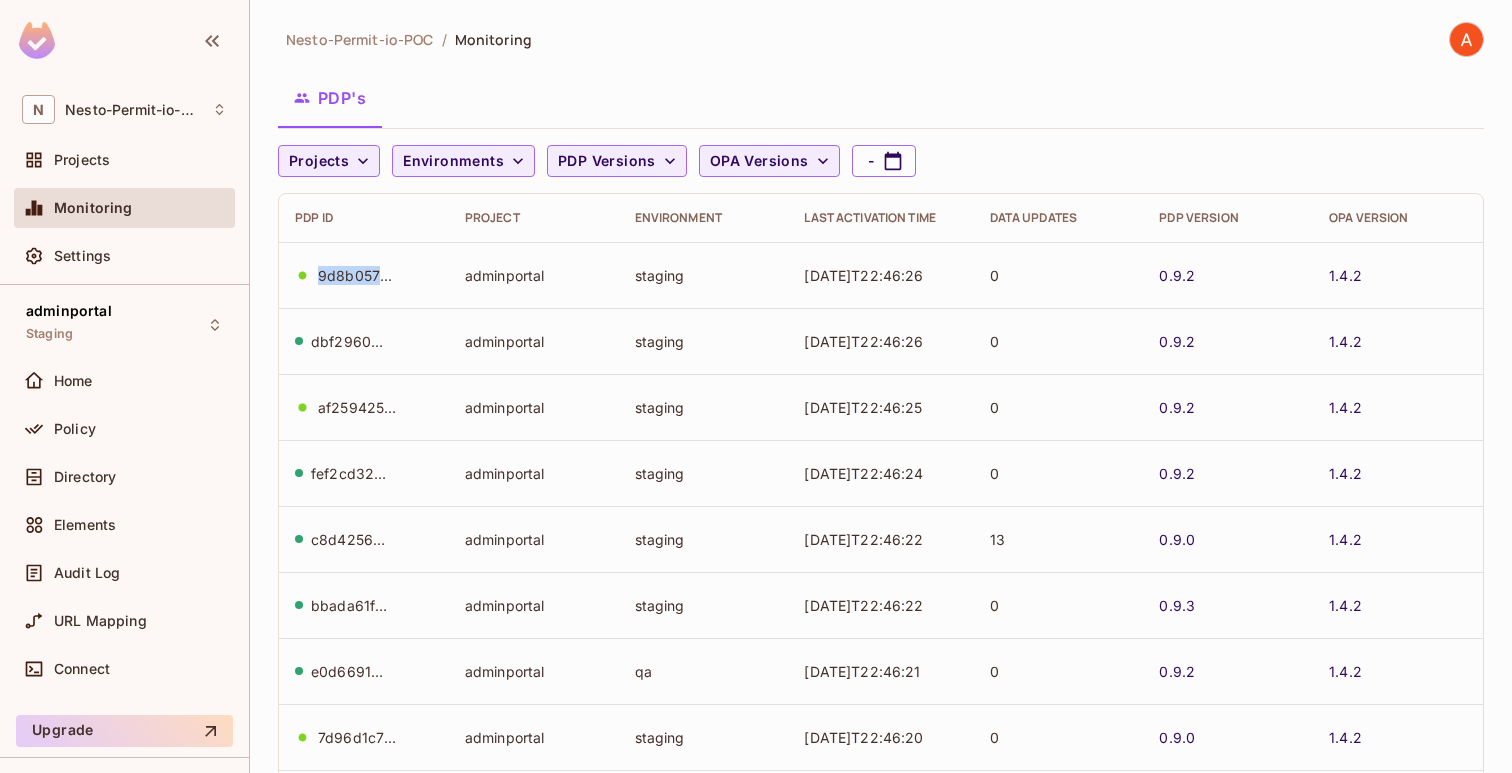 click on "9d8b0573-7846-4702-bd9e-53319c6dcffa" at bounding box center (358, 275) 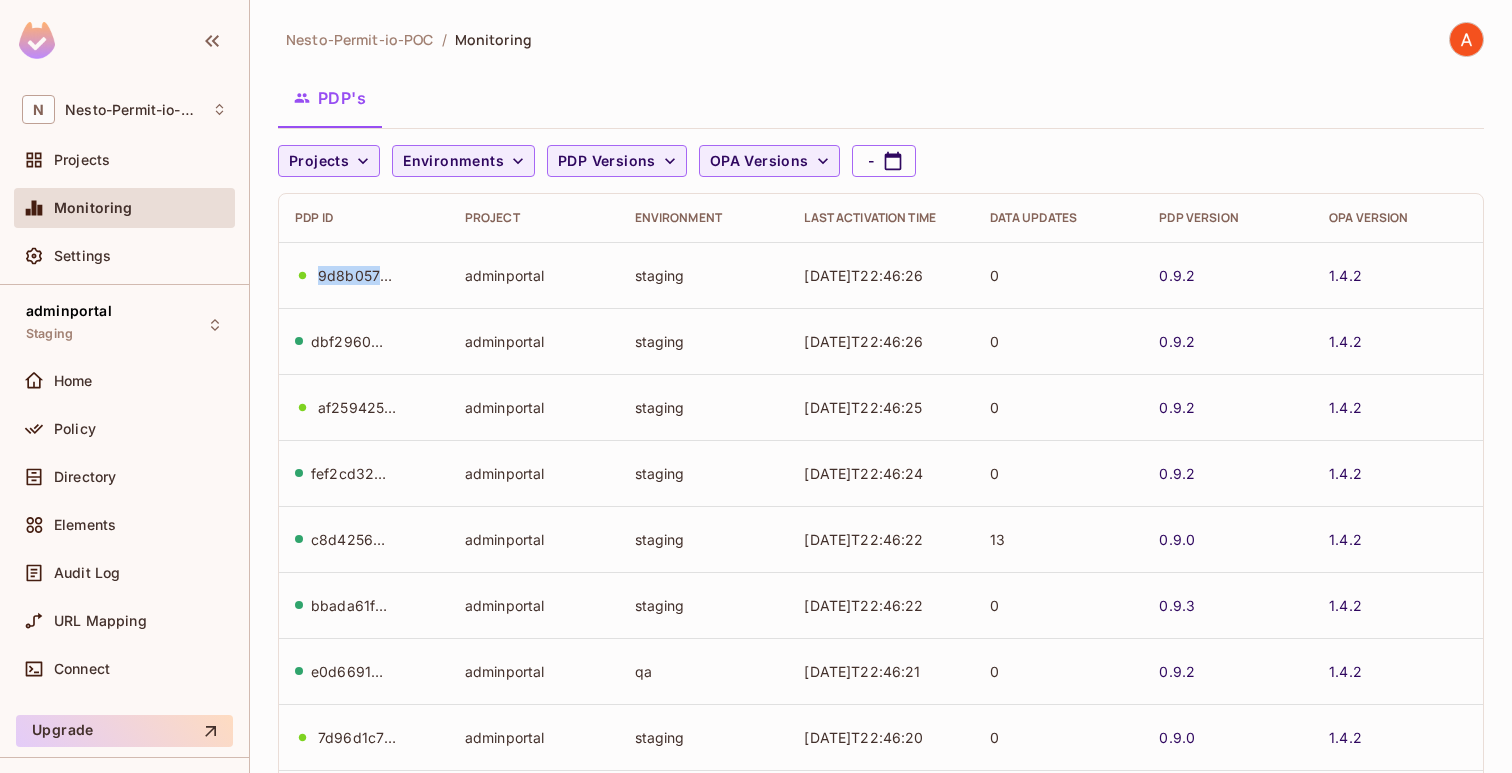 click on "af259425-216d-4606-b07c-88a4967844b3" at bounding box center [364, 407] 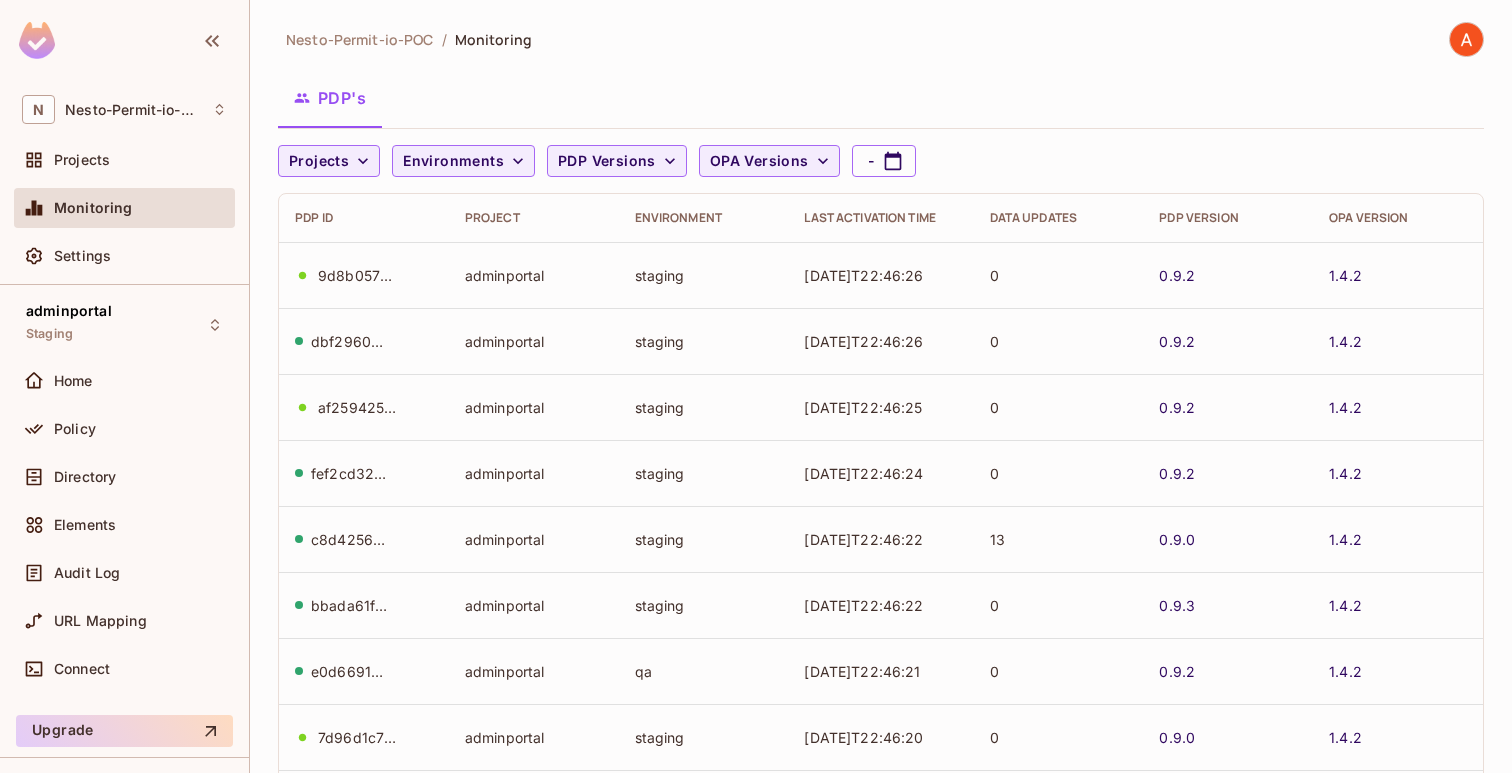 click on "af259425-216d-4606-b07c-88a4967844b3" at bounding box center (364, 407) 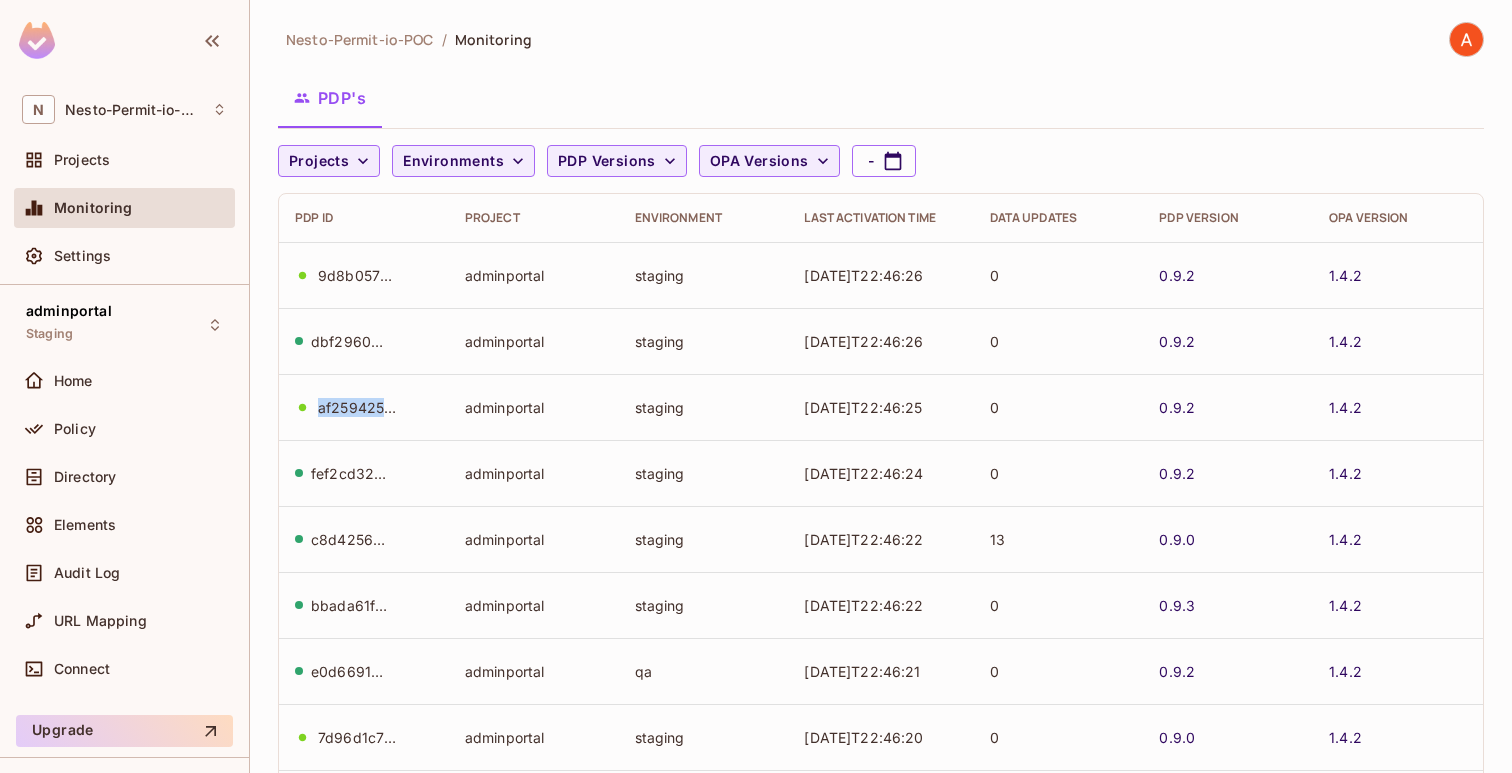 click on "af259425-216d-4606-b07c-88a4967844b3" at bounding box center [364, 407] 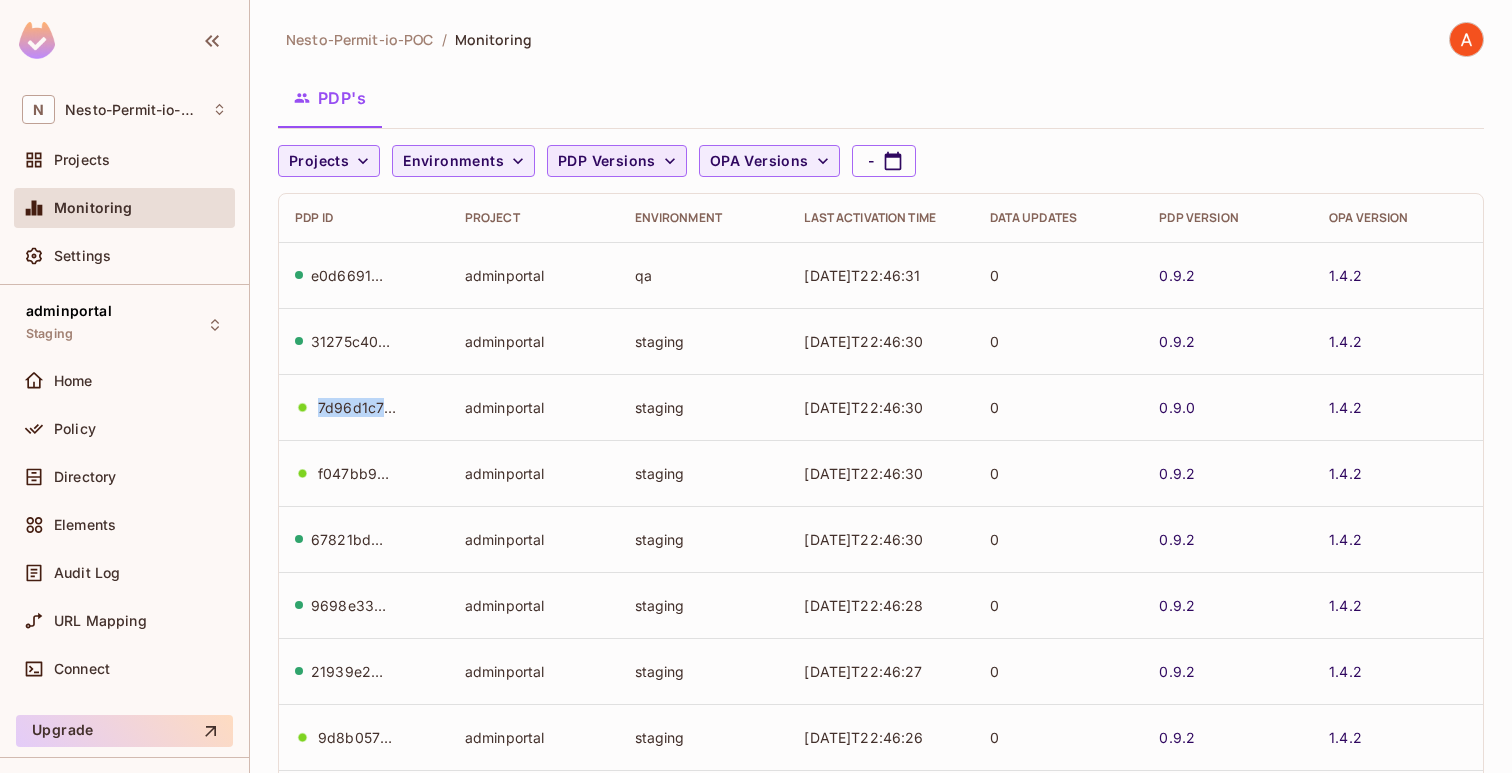 click on "PDP Versions" at bounding box center [607, 161] 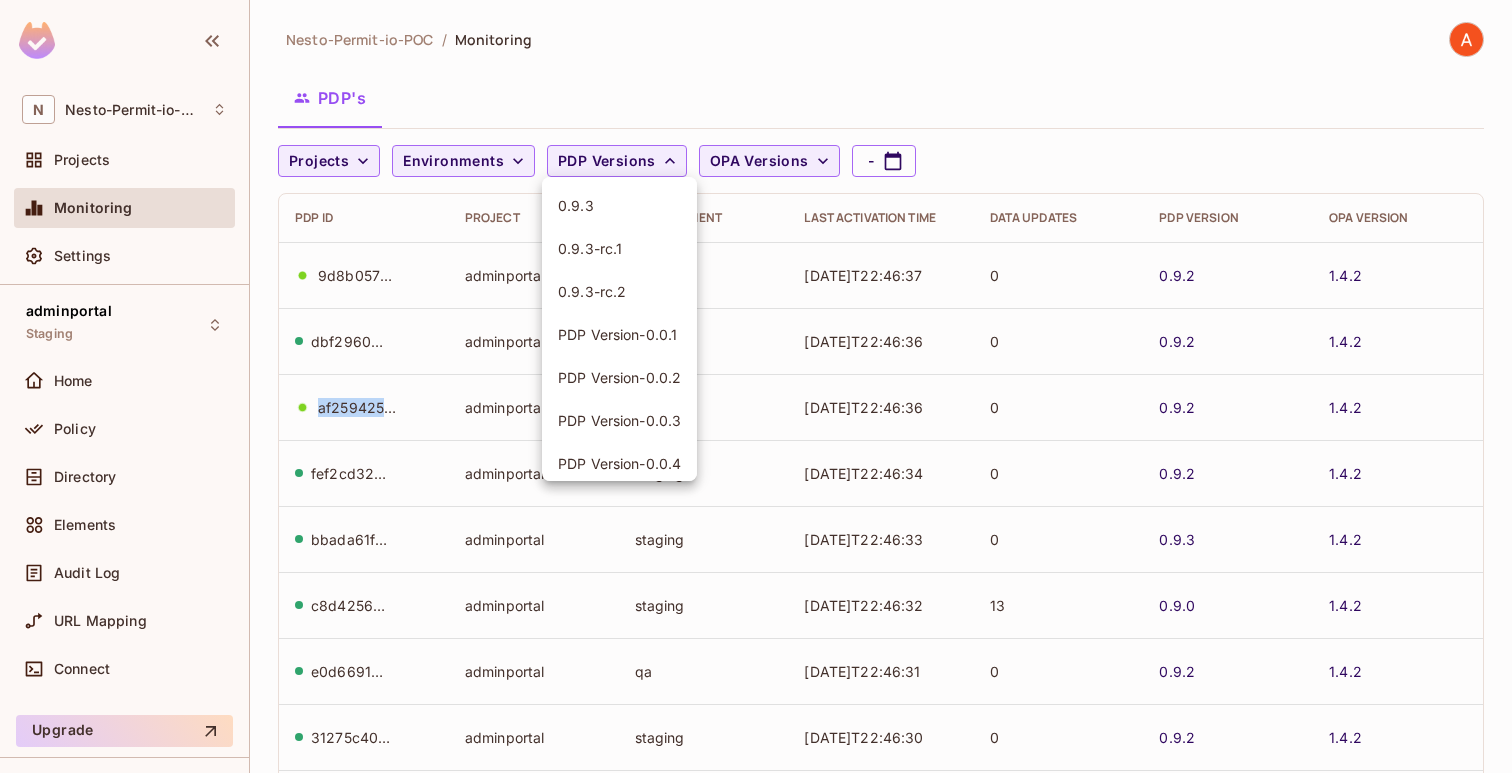 scroll, scrollTop: 3349, scrollLeft: 0, axis: vertical 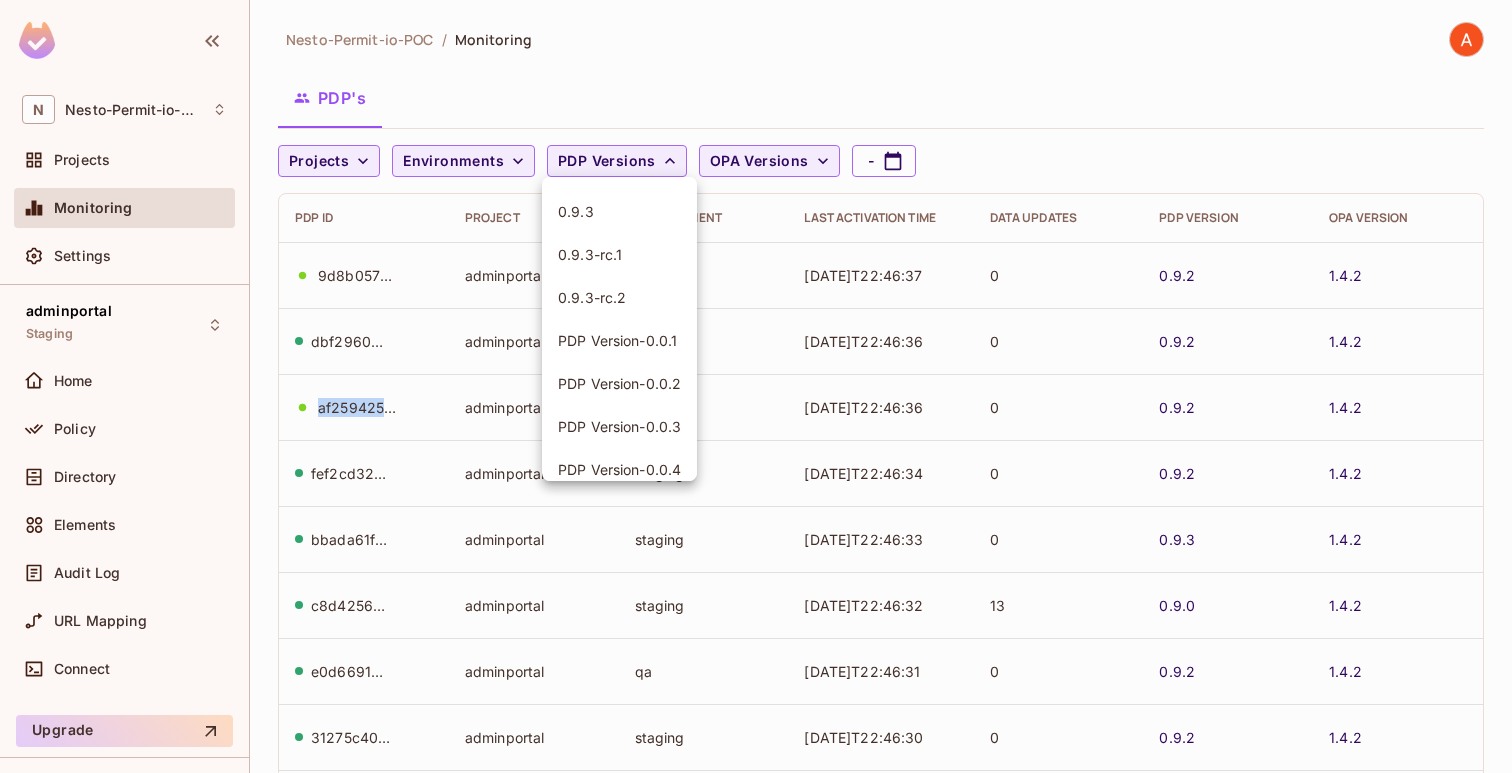 click on "0.9.3" at bounding box center (619, 211) 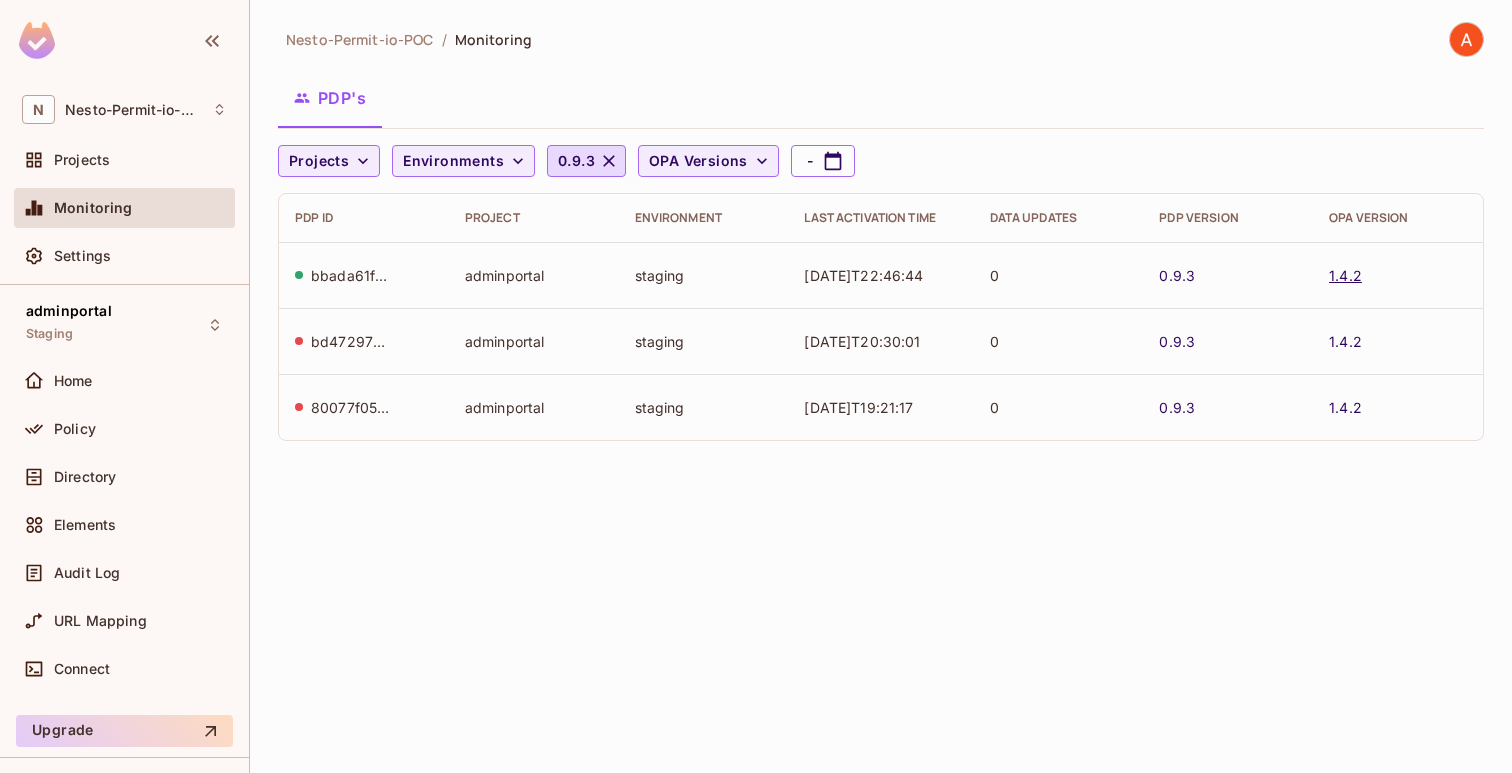 click on "1.4.2" at bounding box center (1345, 275) 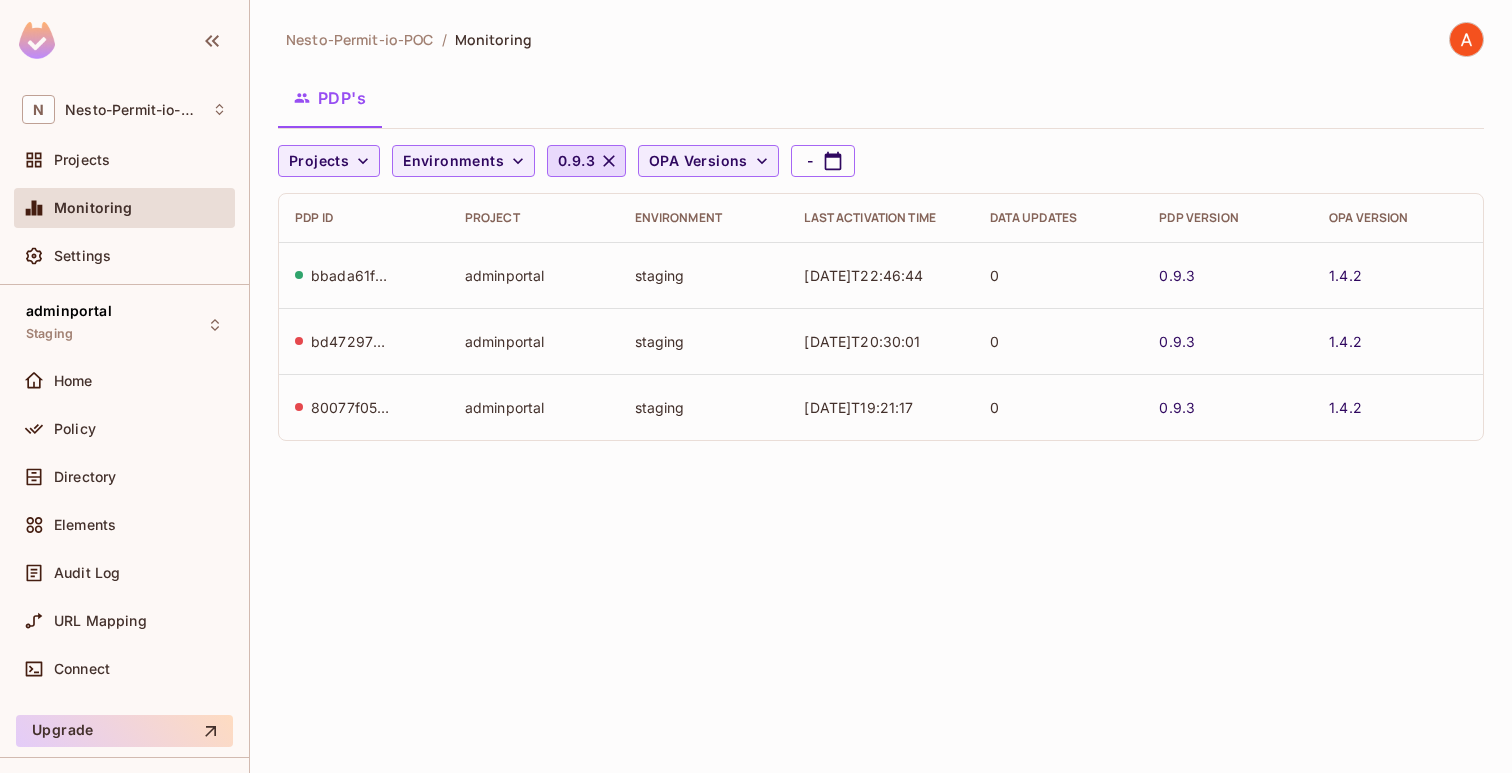 click on "bbada61f-46e8-4994-868c-5b90ec6efedd" at bounding box center (364, 275) 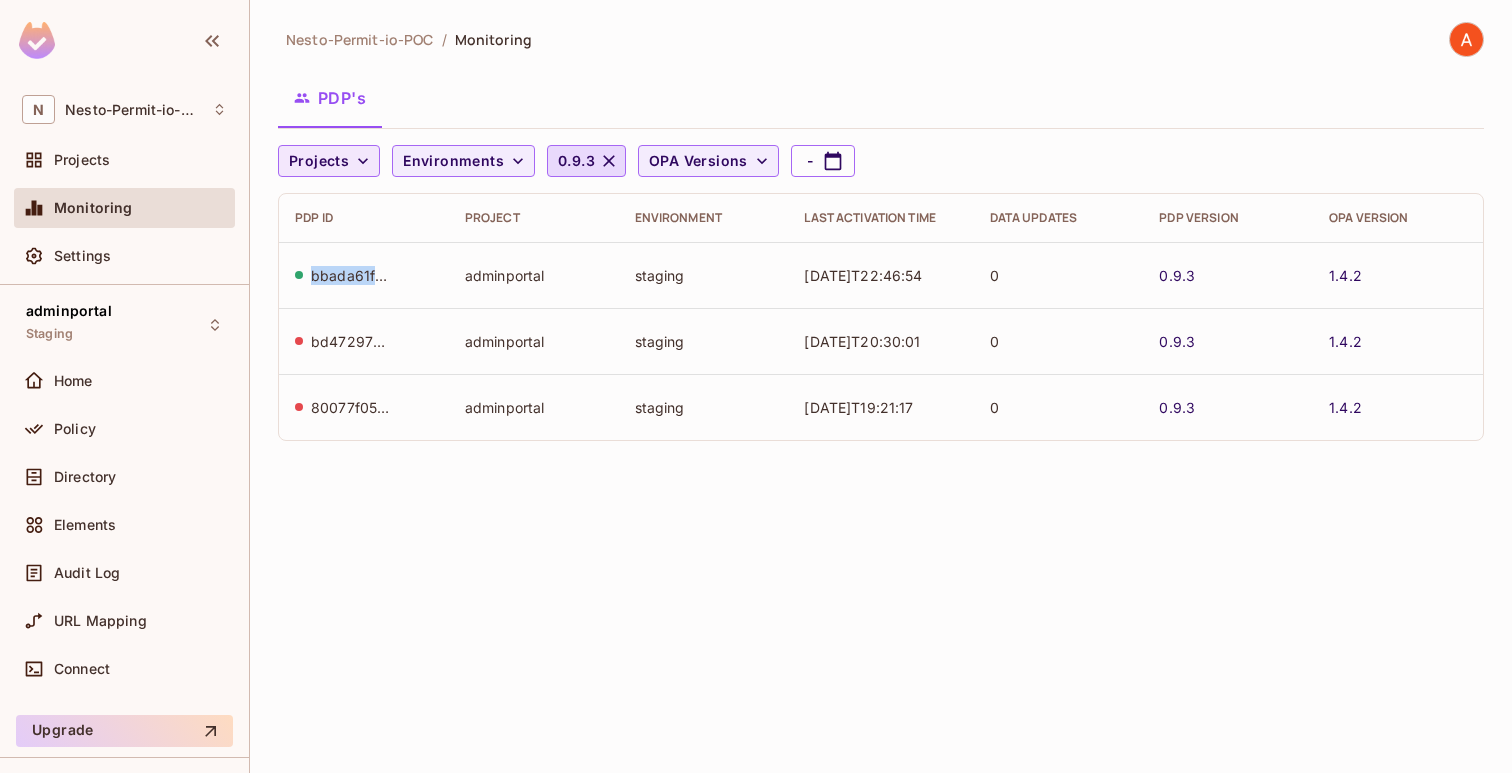 click on "Projects" at bounding box center [319, 161] 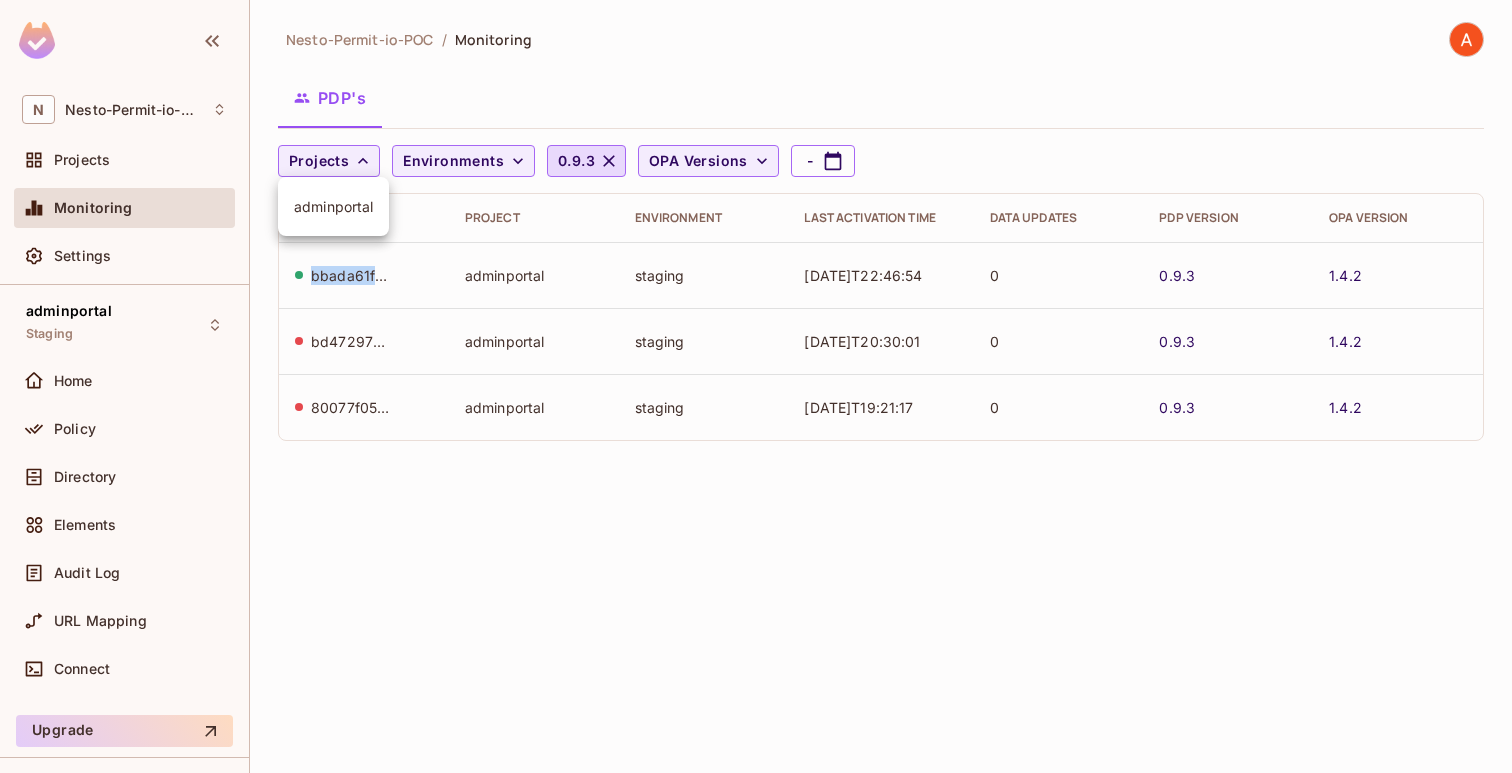 click on "adminportal" at bounding box center [333, 206] 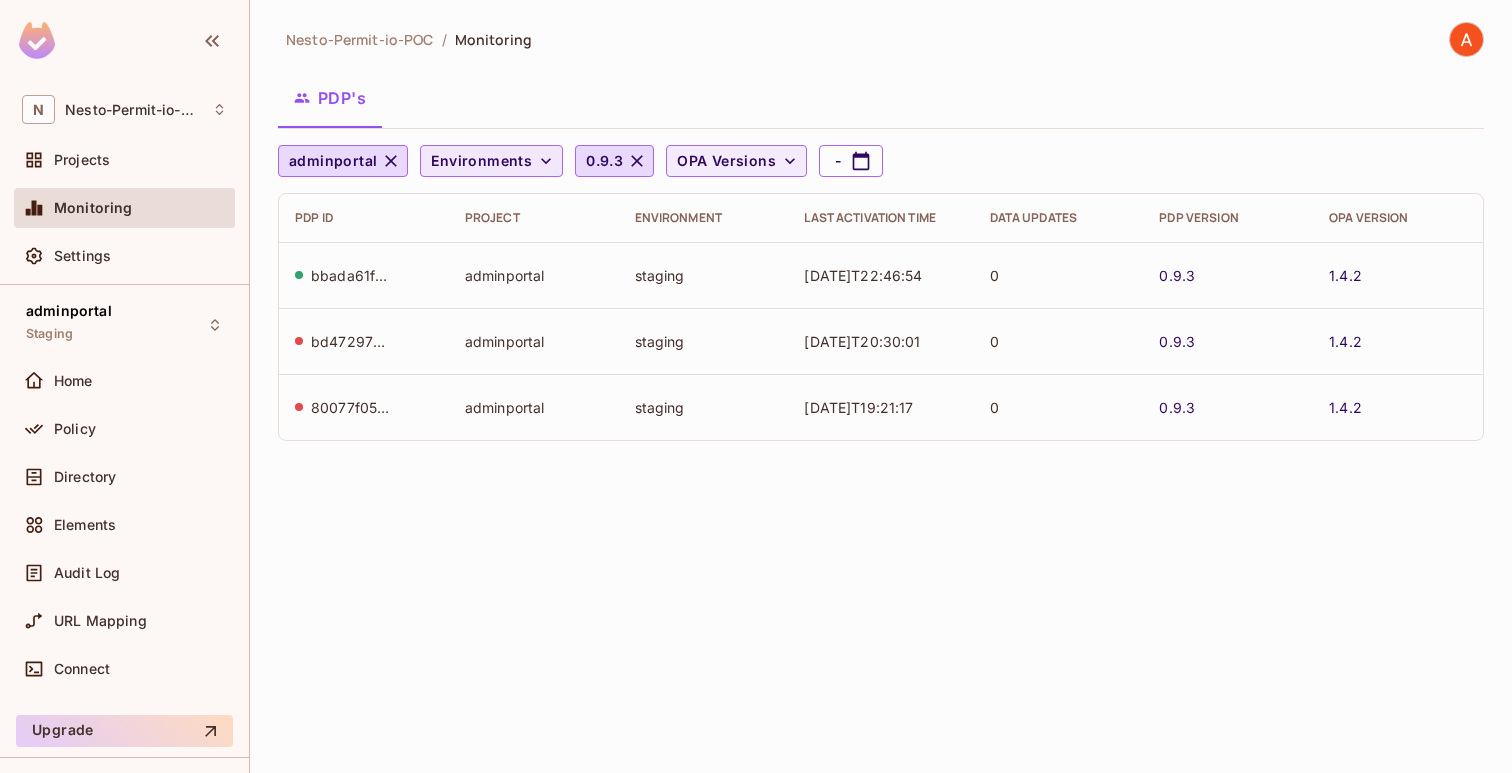 click on "Environments" at bounding box center (481, 161) 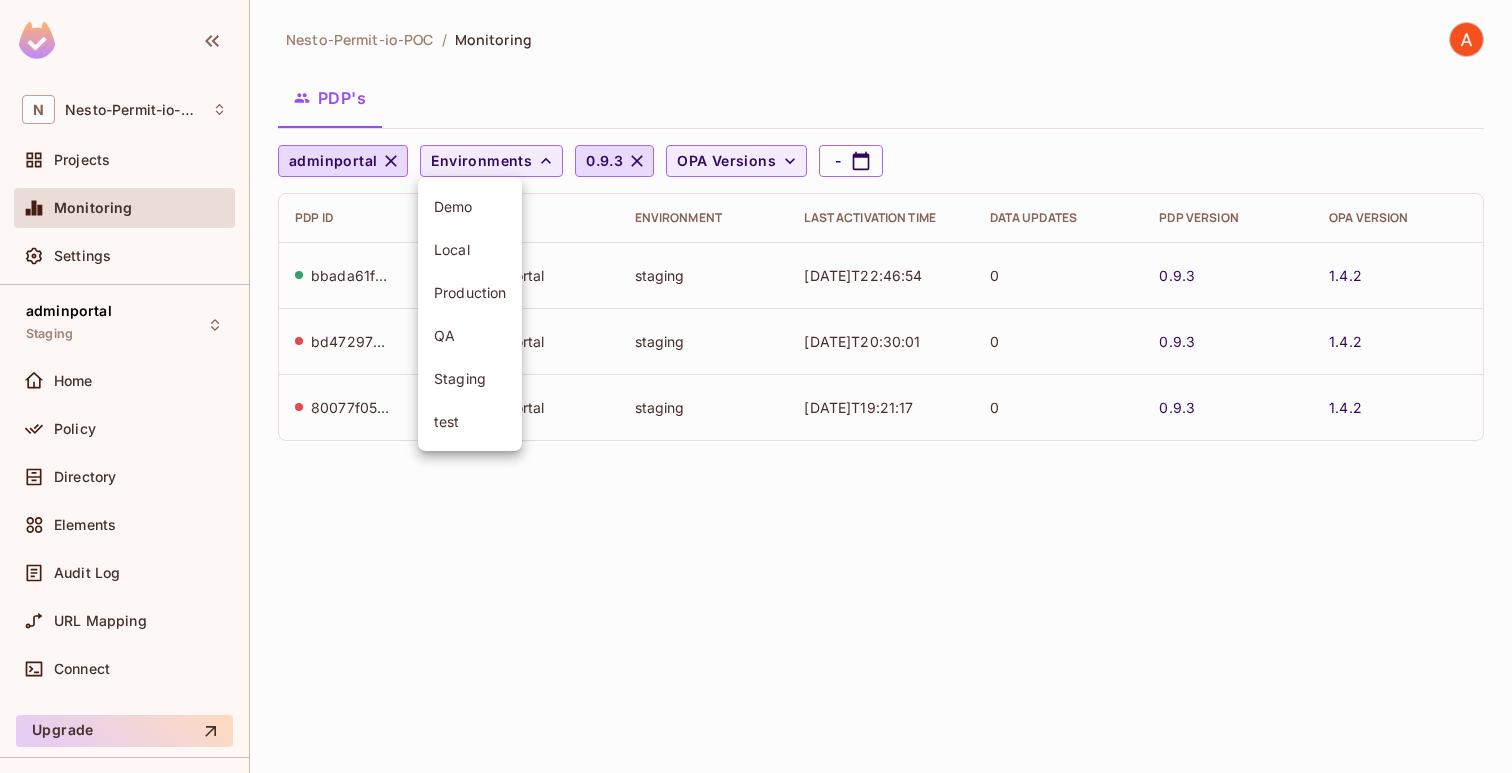 click on "Local" at bounding box center (470, 249) 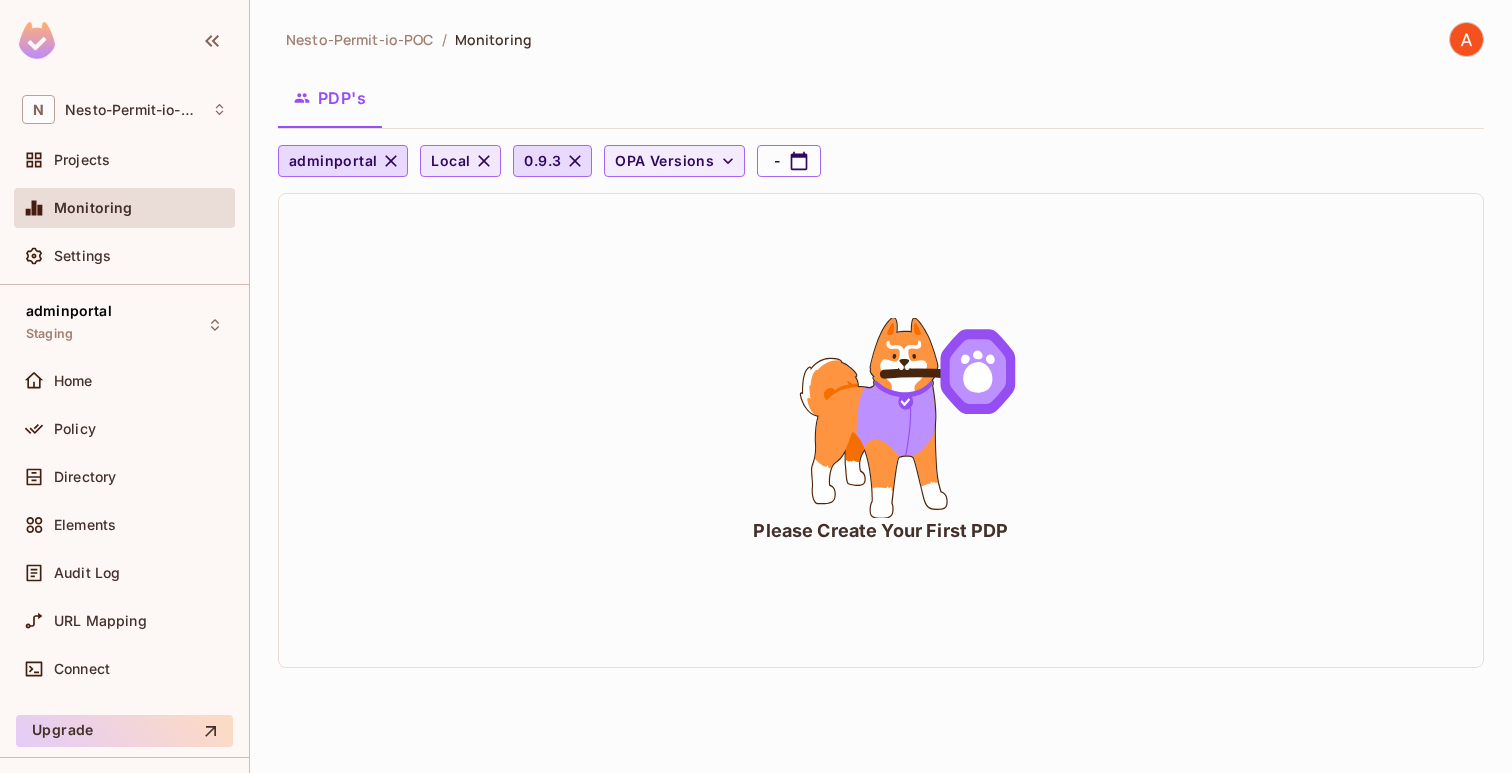 click 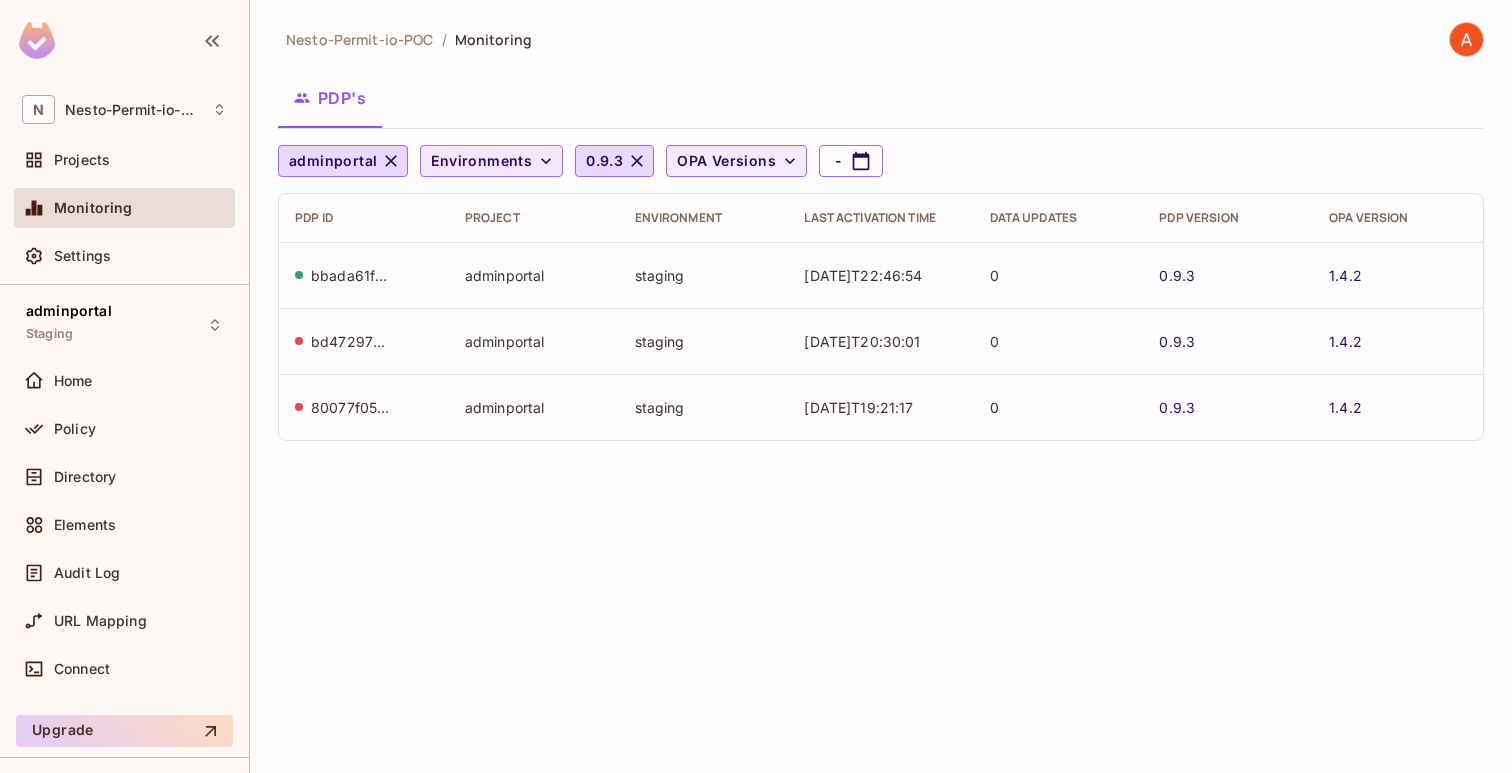 click on "Environments" at bounding box center [481, 161] 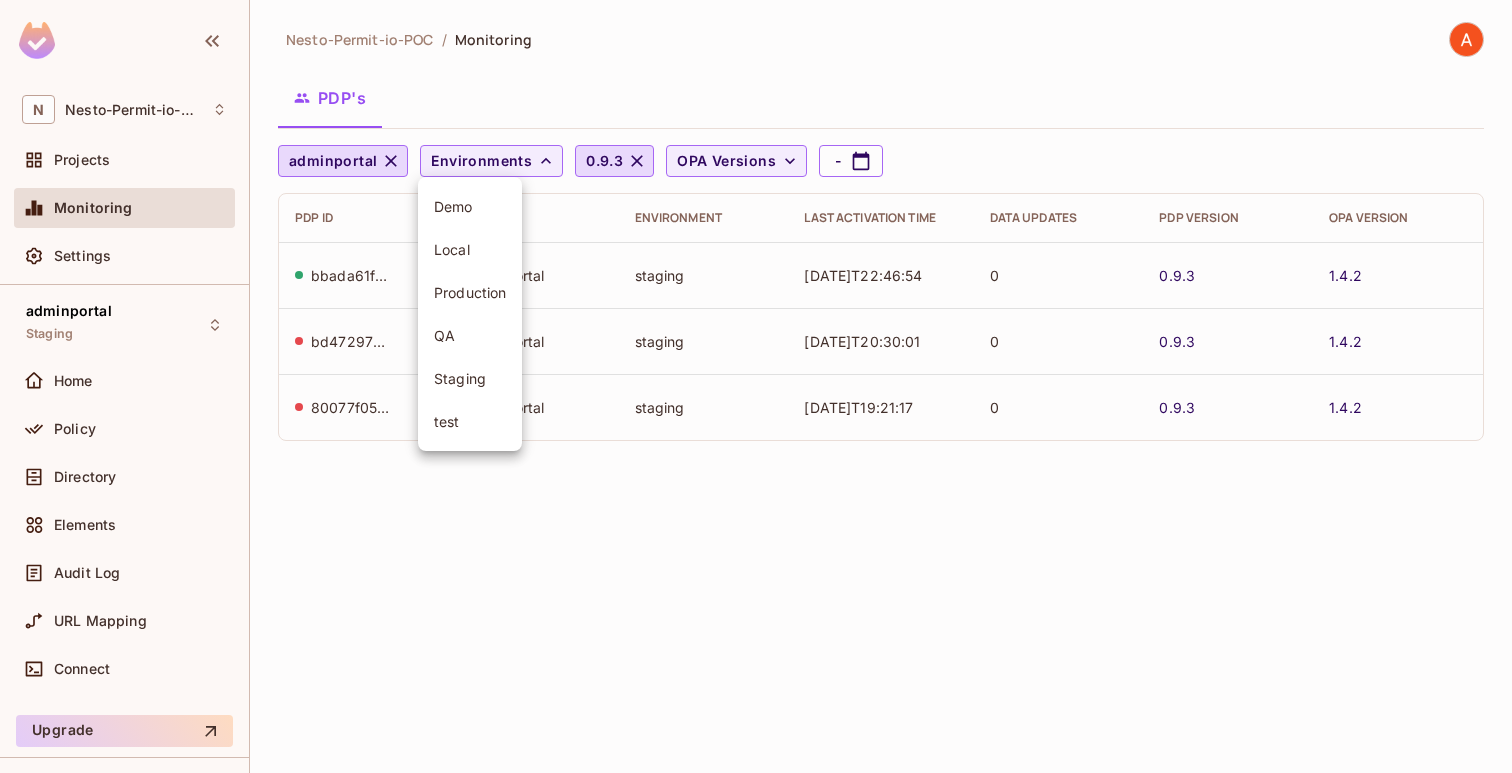click on "Staging" at bounding box center (470, 378) 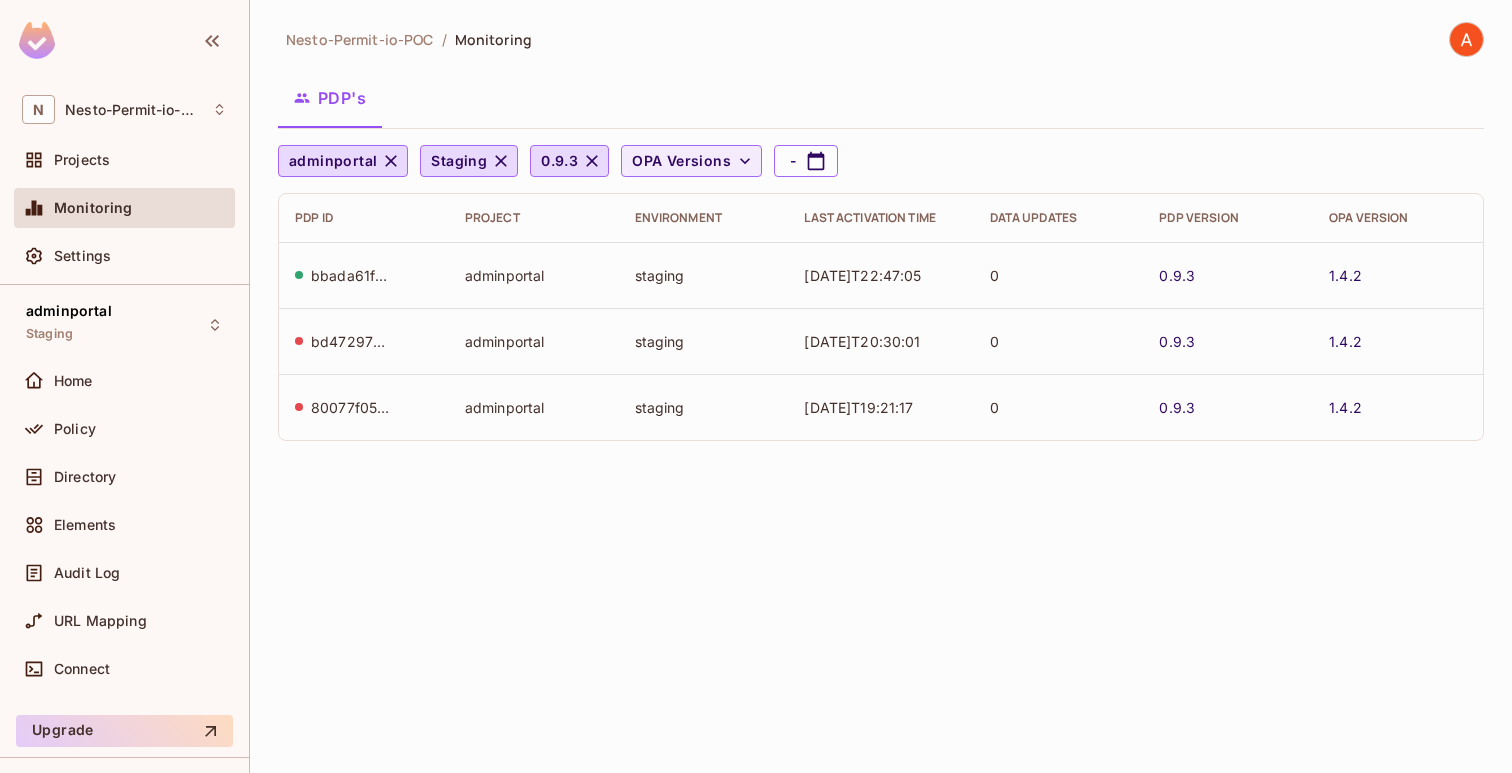 click on "bbada61f-46e8-4994-868c-5b90ec6efedd" at bounding box center [351, 275] 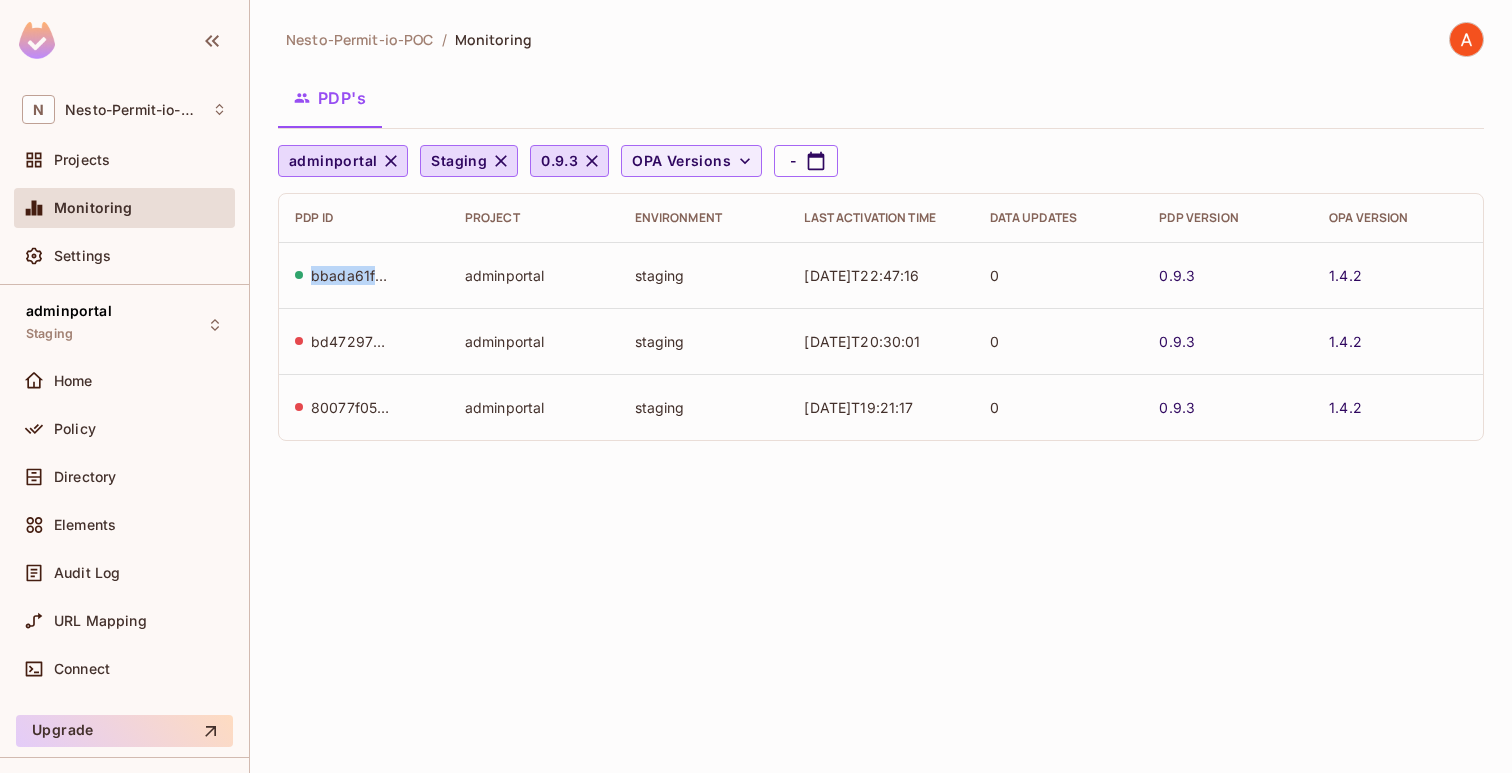 click on "0" at bounding box center (1059, 275) 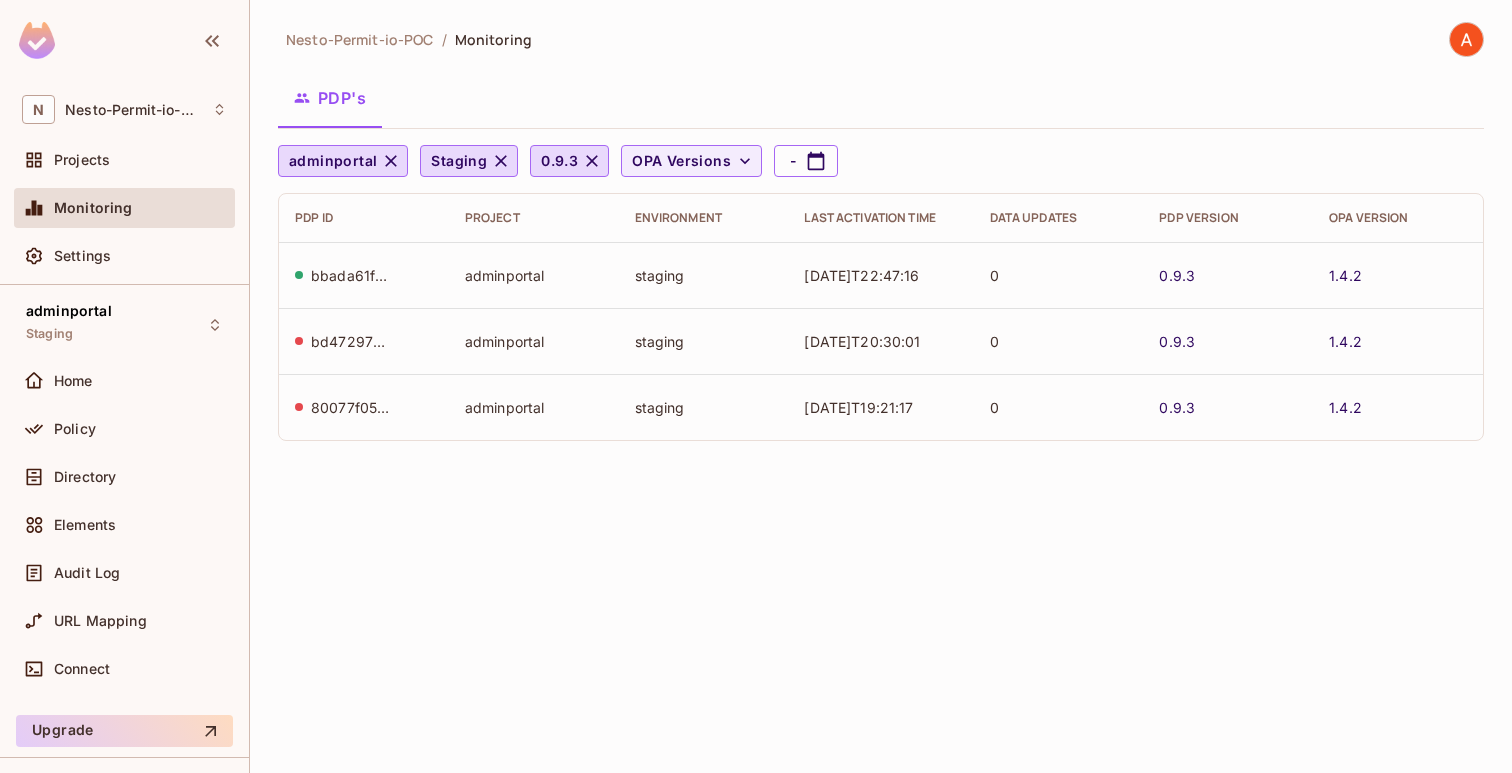 click on "0" at bounding box center [1059, 275] 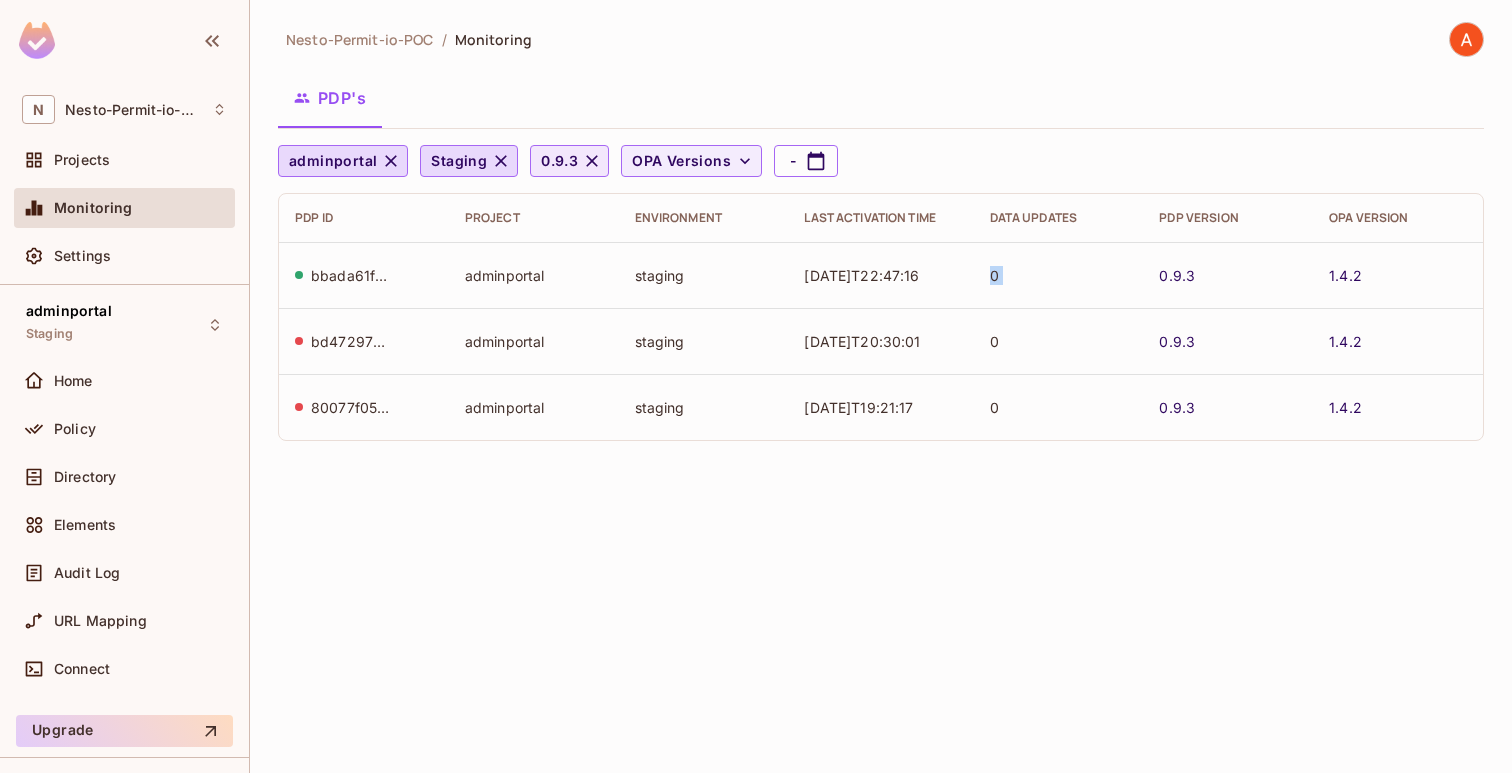 click 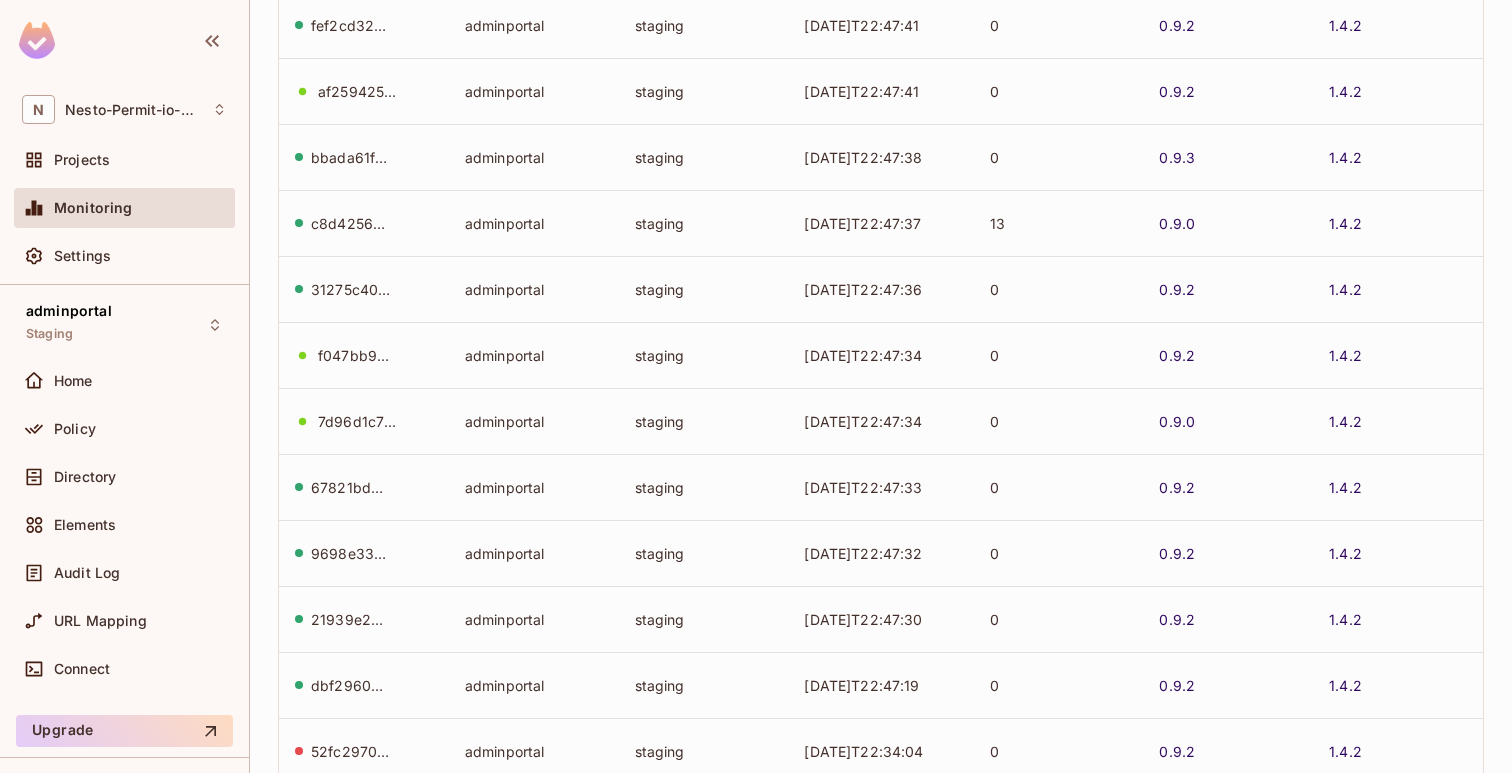 scroll, scrollTop: 0, scrollLeft: 0, axis: both 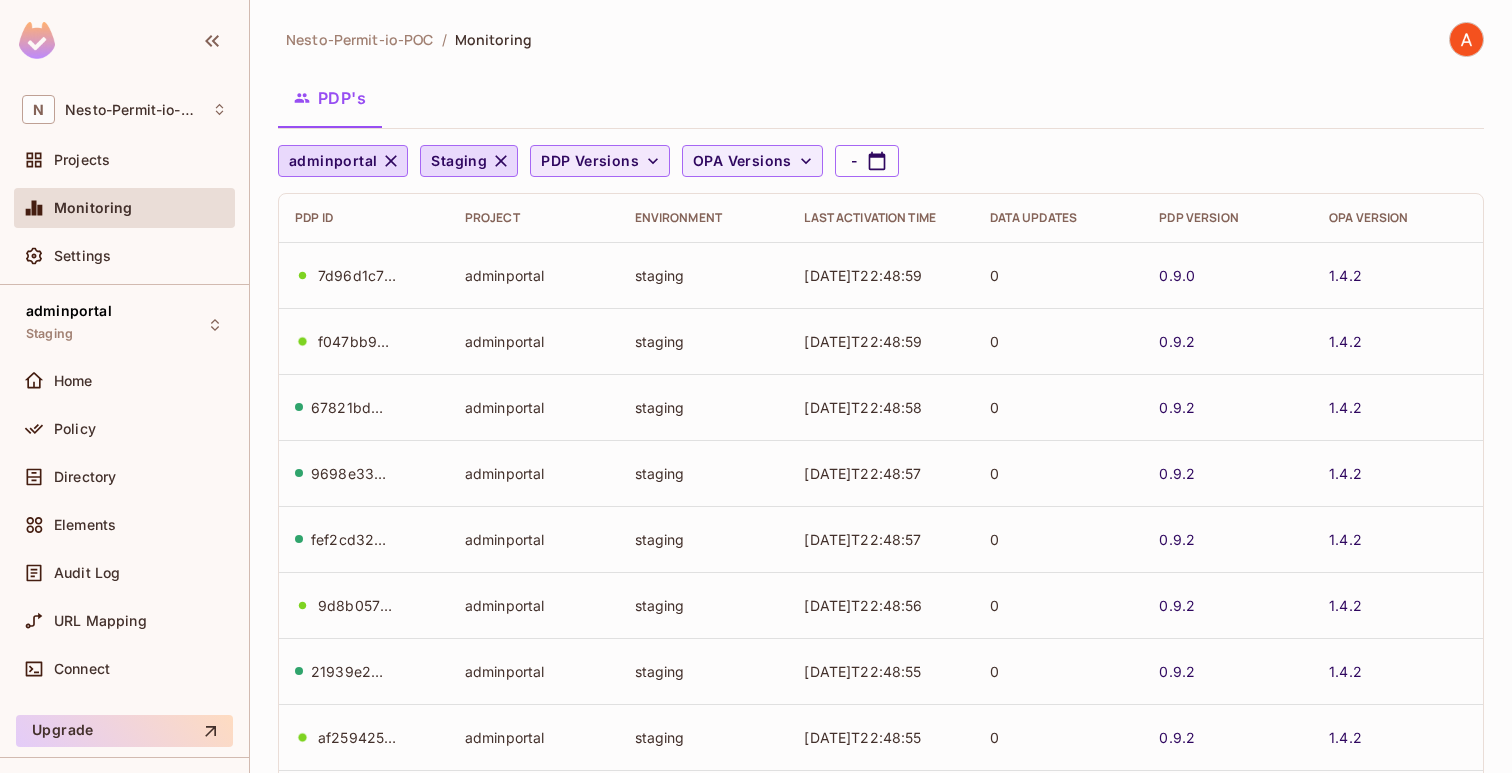 click on "7d96d1c7-ba3b-4f02-b215-2759aa35f974" at bounding box center (358, 275) 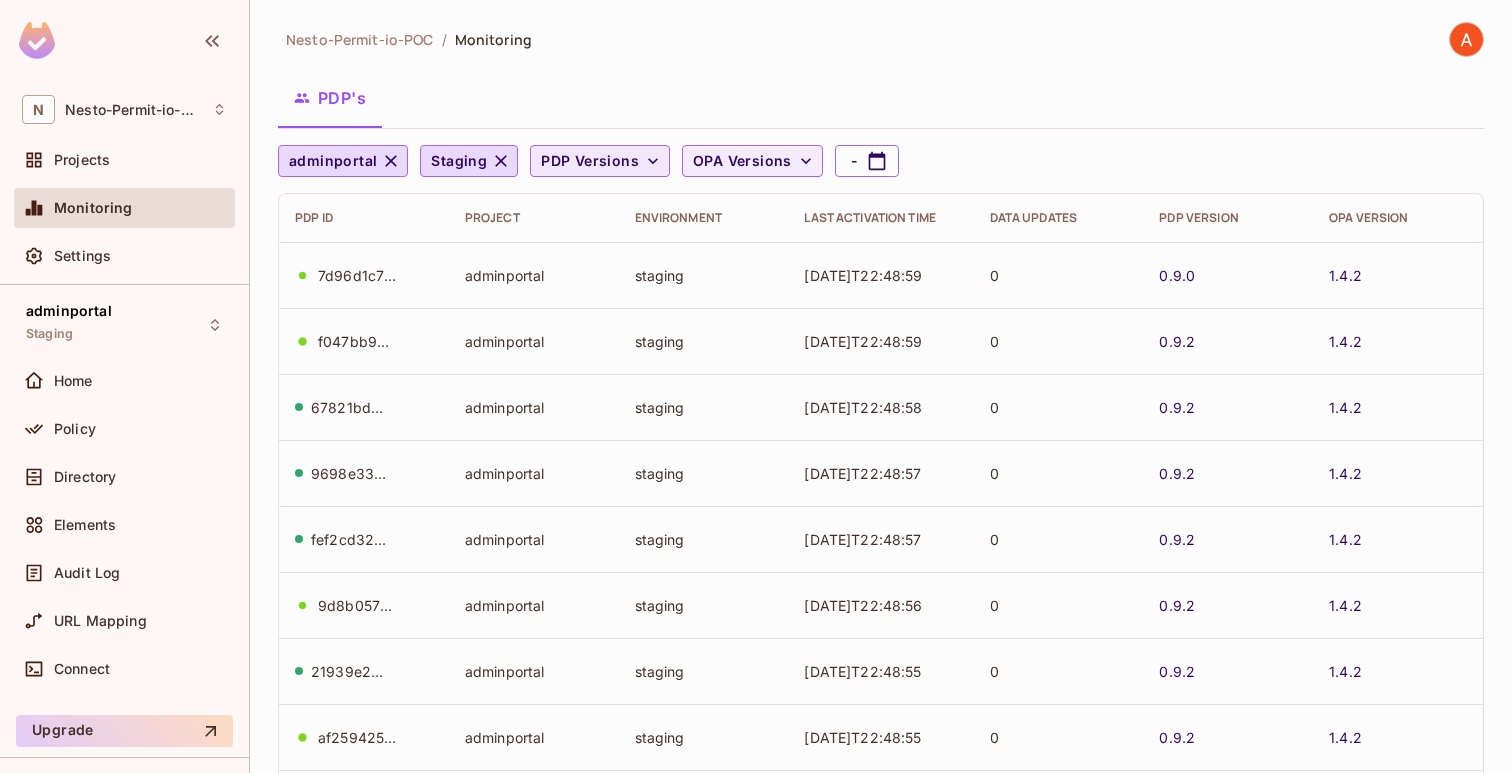 click on "7d96d1c7-ba3b-4f02-b215-2759aa35f974" at bounding box center (358, 275) 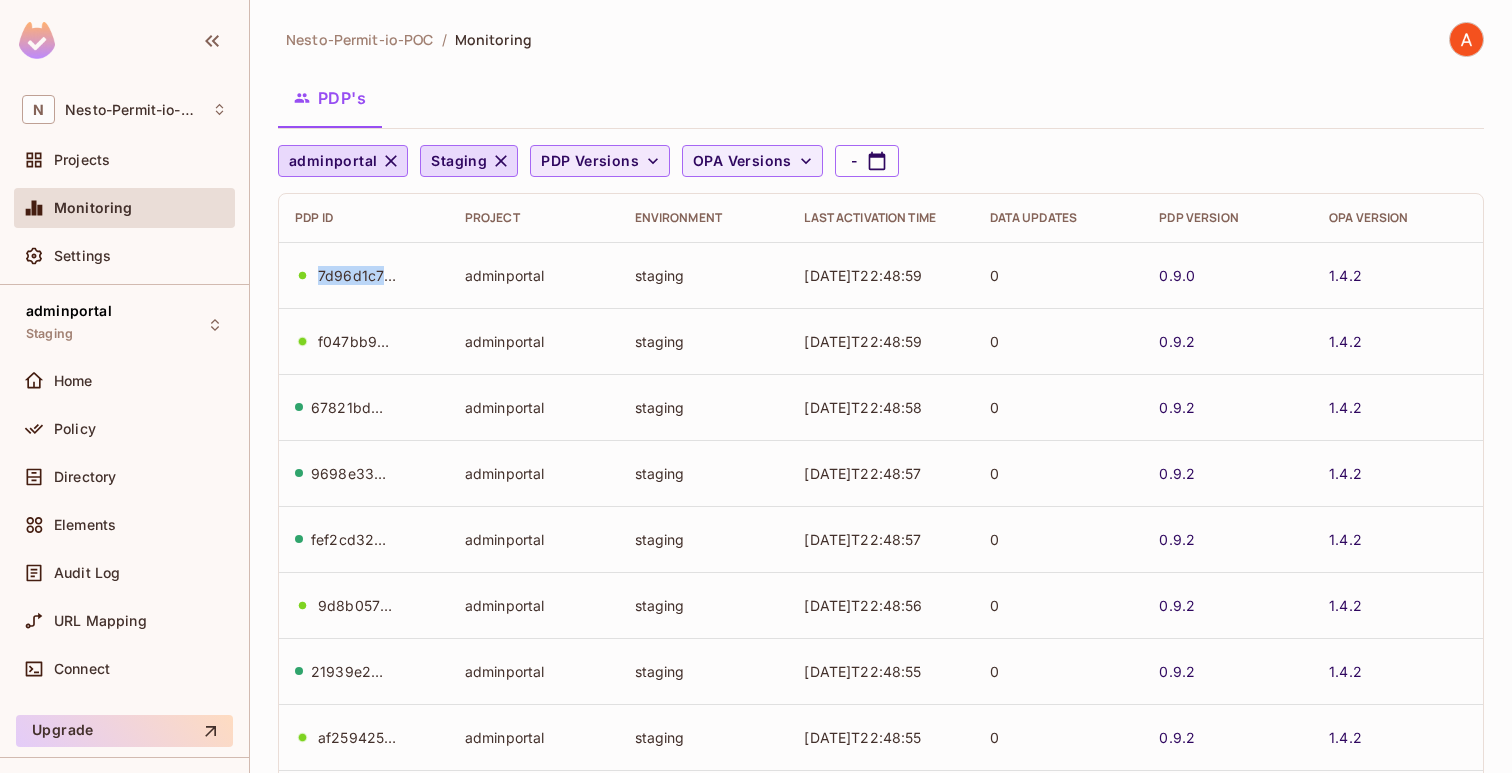 click on "7d96d1c7-ba3b-4f02-b215-2759aa35f974" at bounding box center (358, 275) 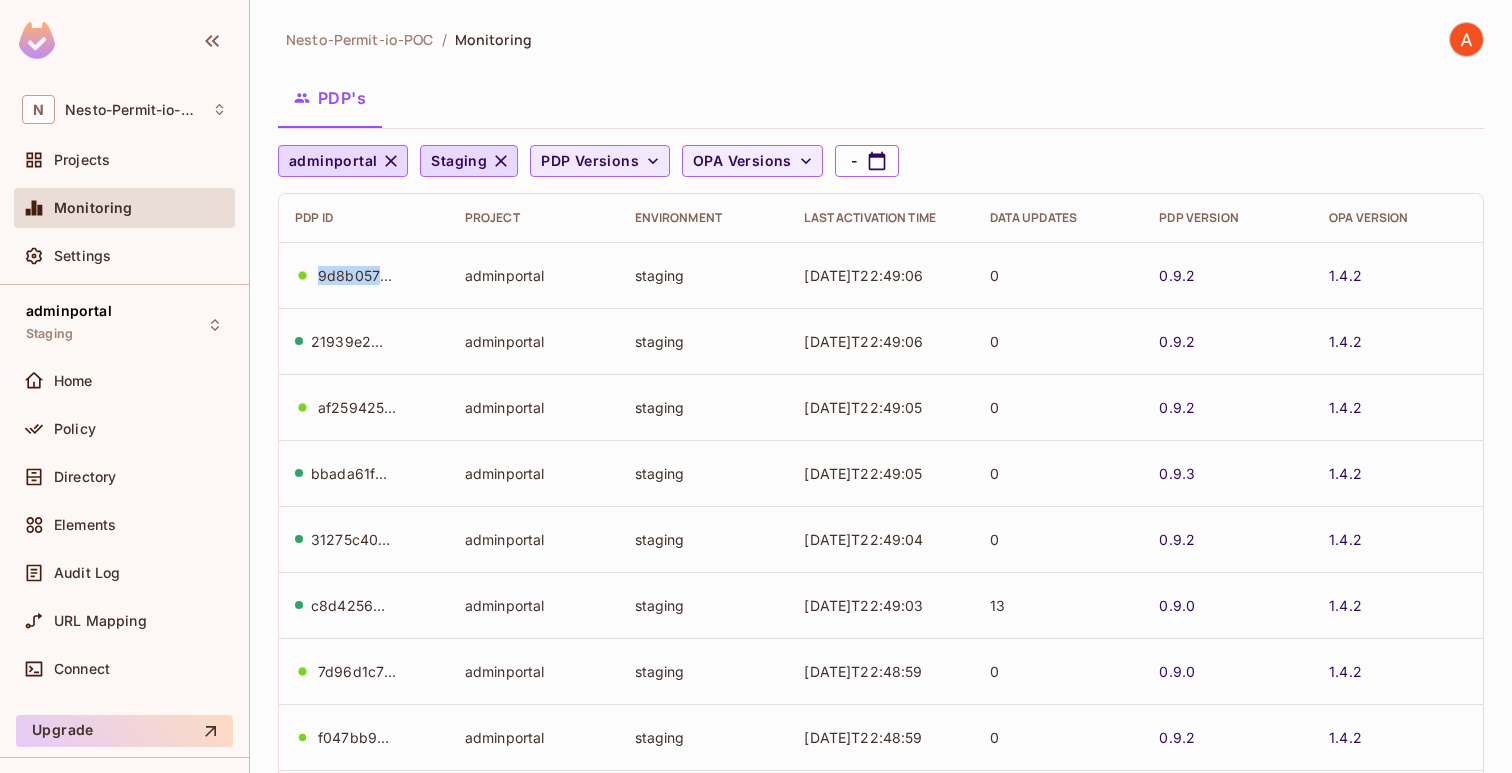 click on "9d8b0573-7846-4702-bd9e-53319c6dcffa" at bounding box center (358, 275) 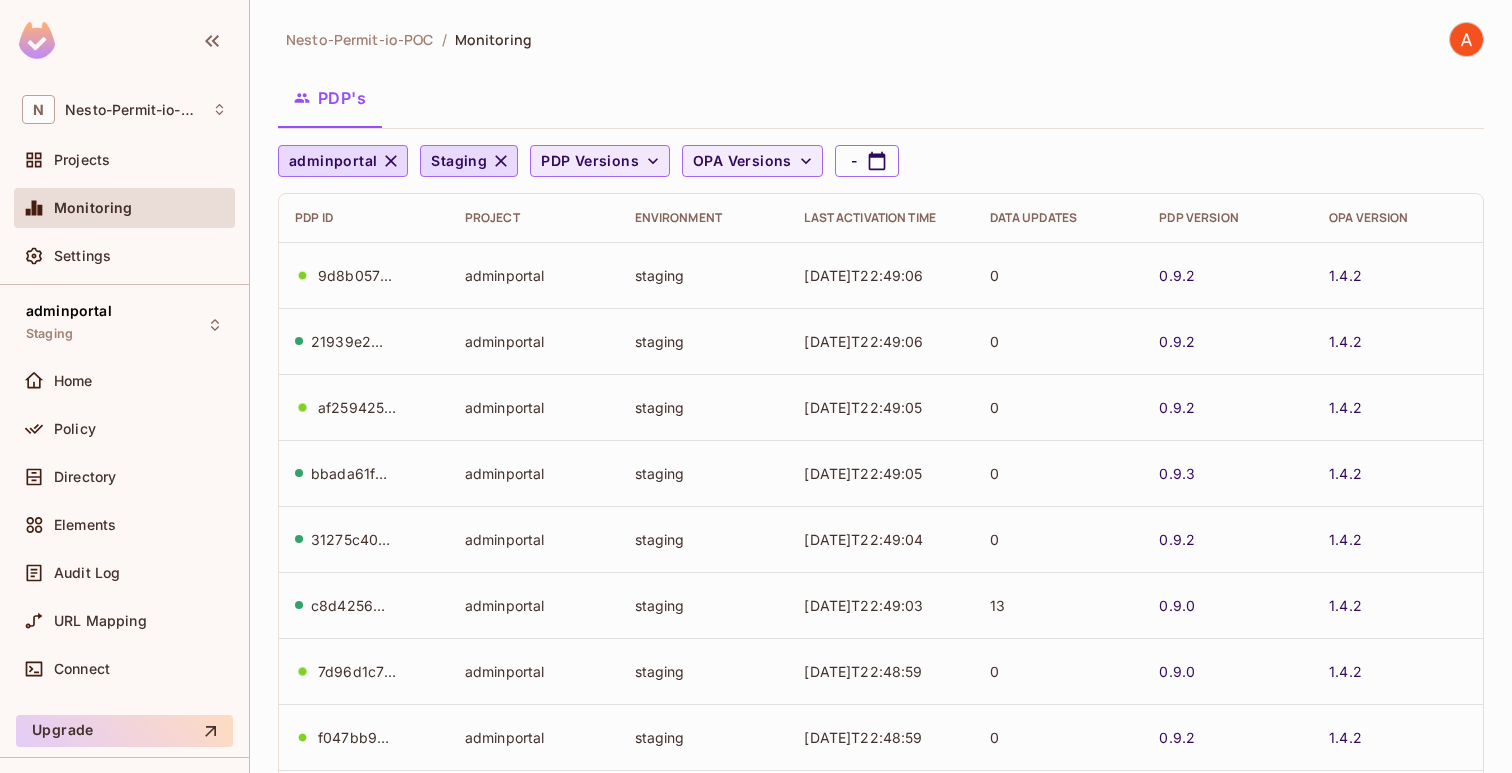 click on "9d8b0573-7846-4702-bd9e-53319c6dcffa" at bounding box center (358, 275) 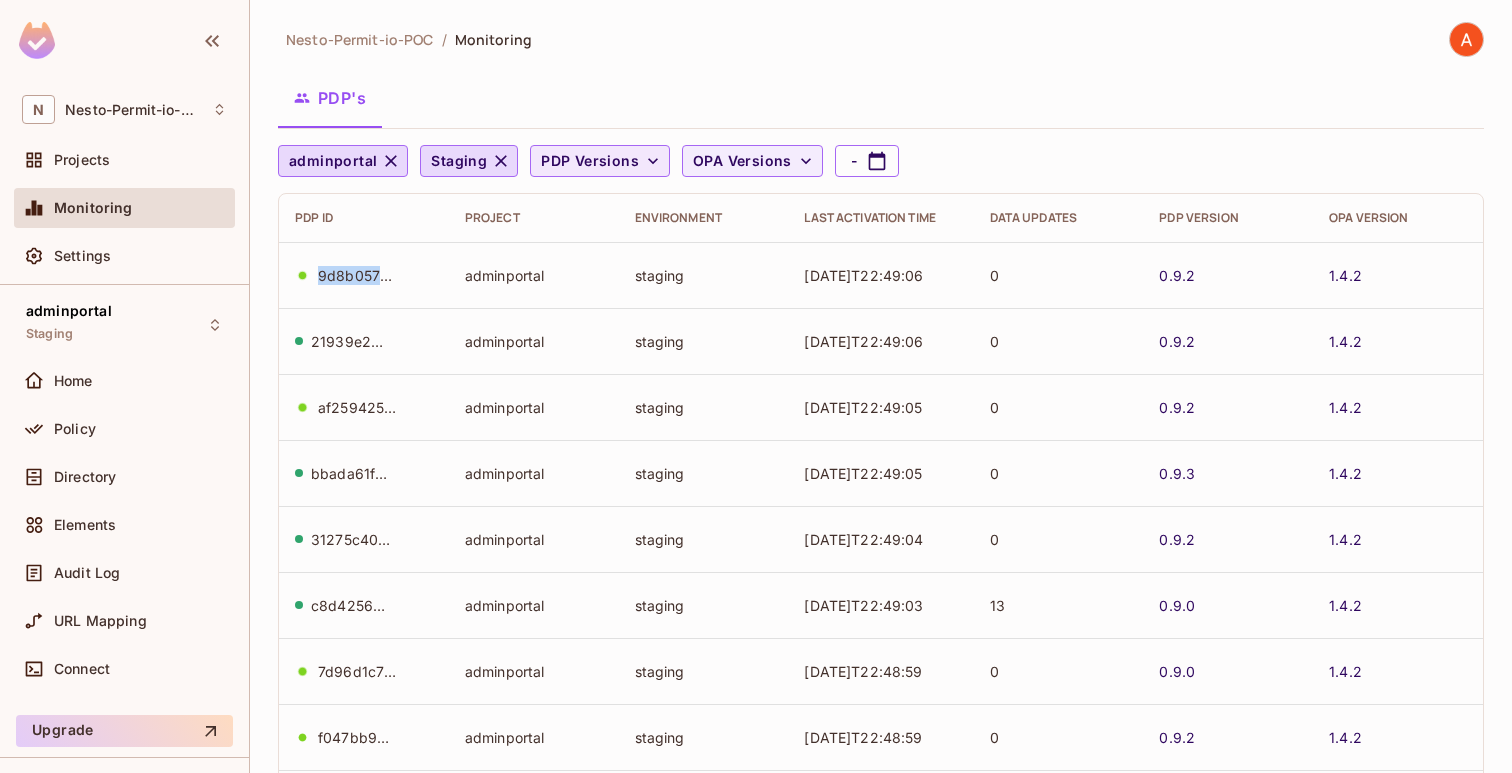 click on "9d8b0573-7846-4702-bd9e-53319c6dcffa" at bounding box center [358, 275] 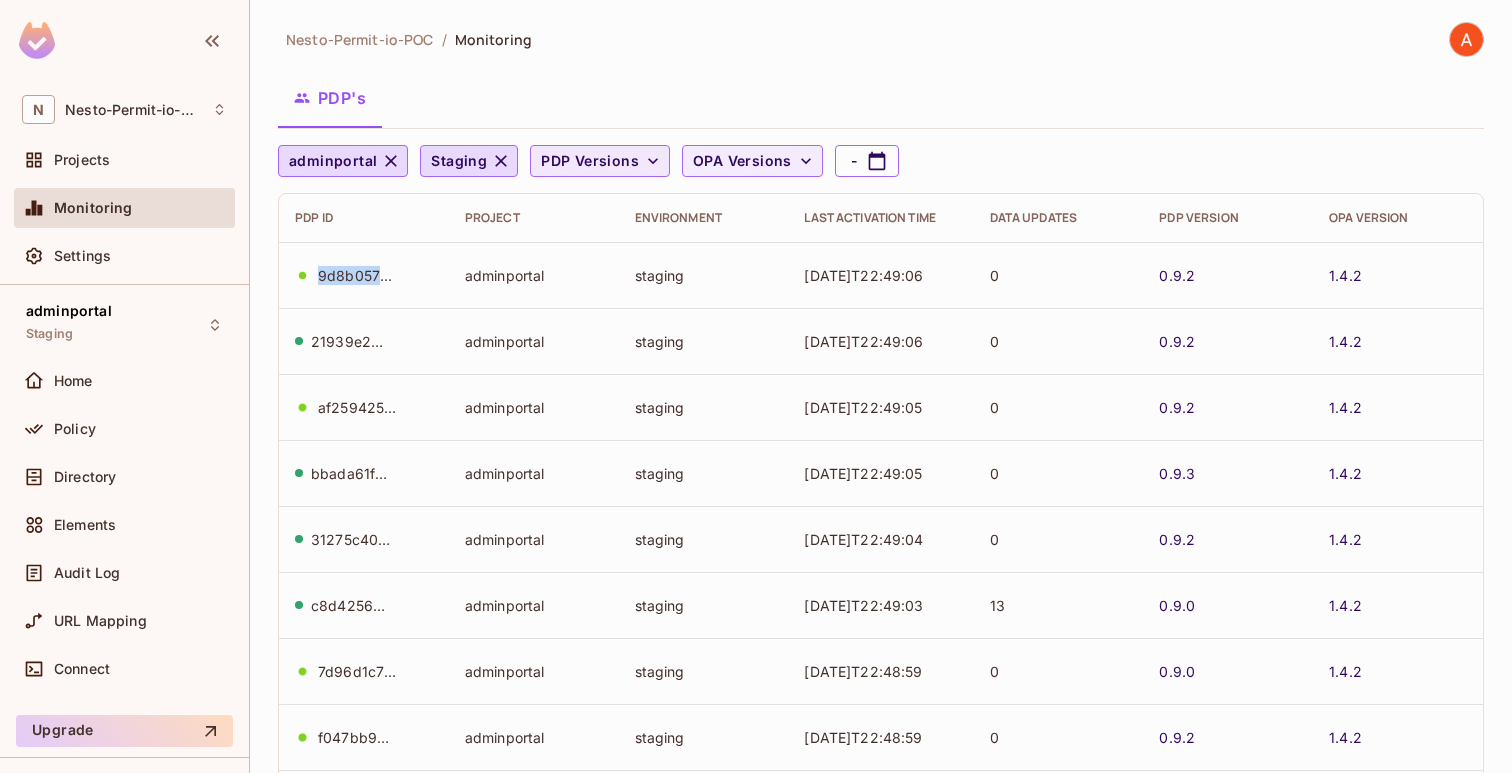 click on "9d8b0573-7846-4702-bd9e-53319c6dcffa" at bounding box center (358, 275) 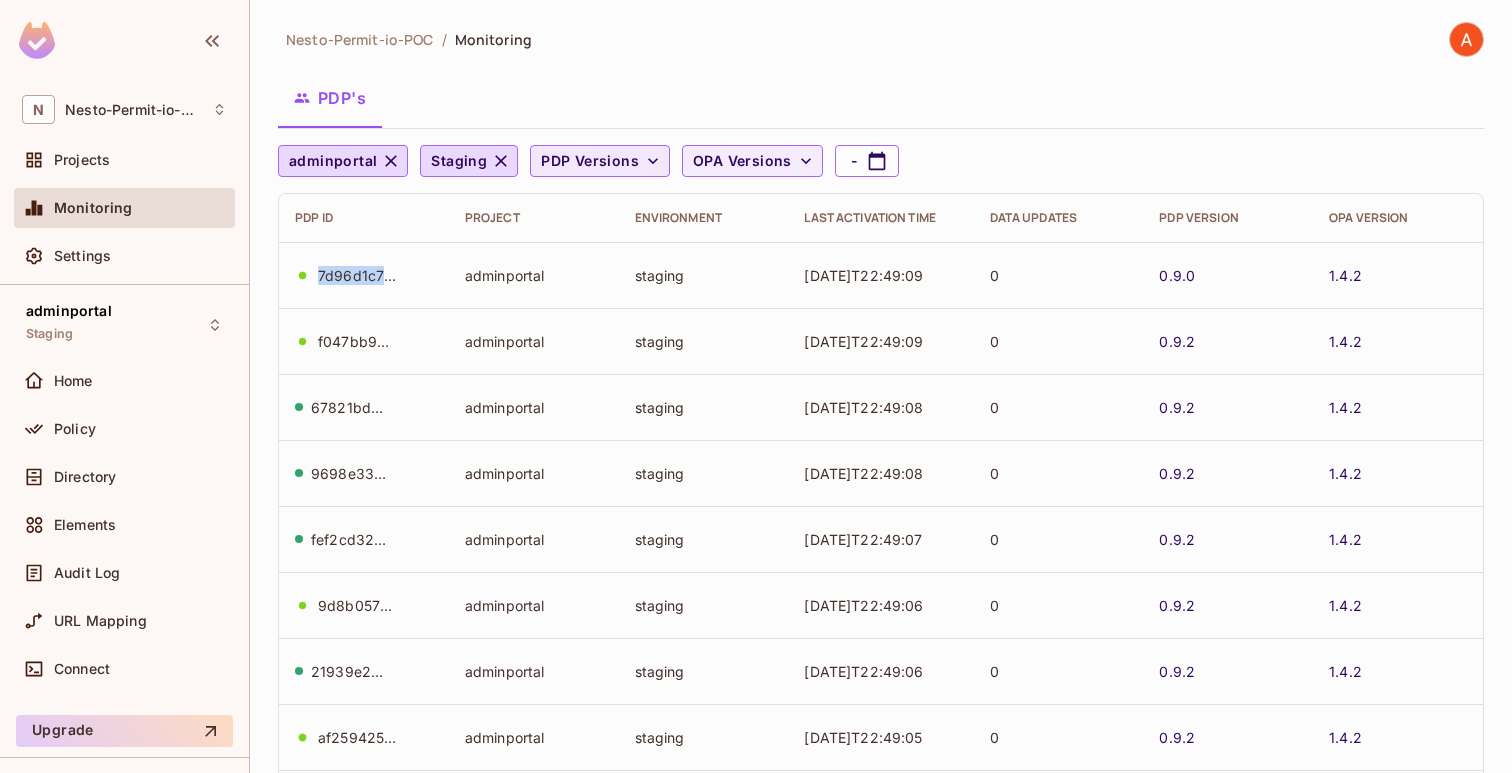 click on "7d96d1c7-ba3b-4f02-b215-2759aa35f974" at bounding box center (358, 275) 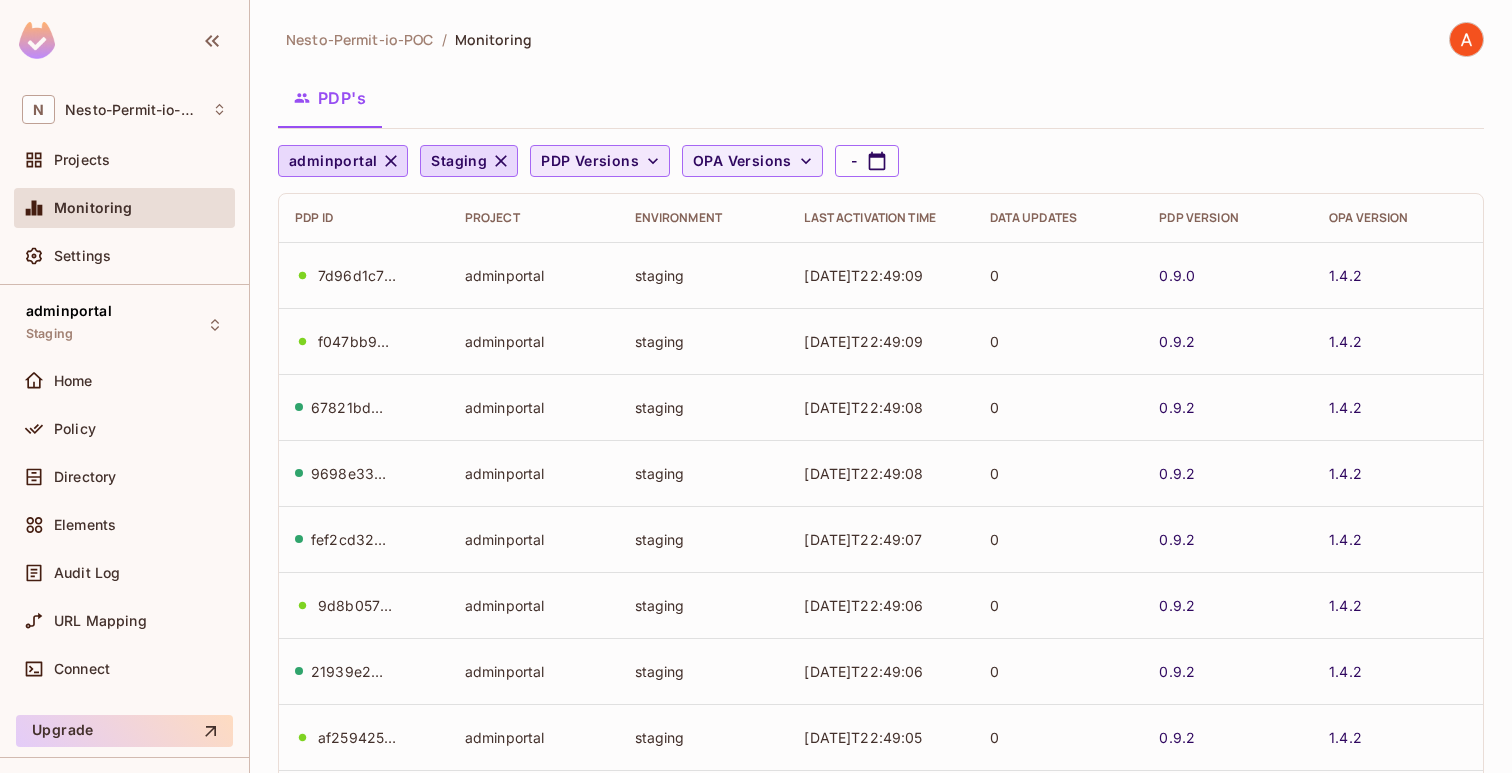 click on "7d96d1c7-ba3b-4f02-b215-2759aa35f974" at bounding box center [358, 275] 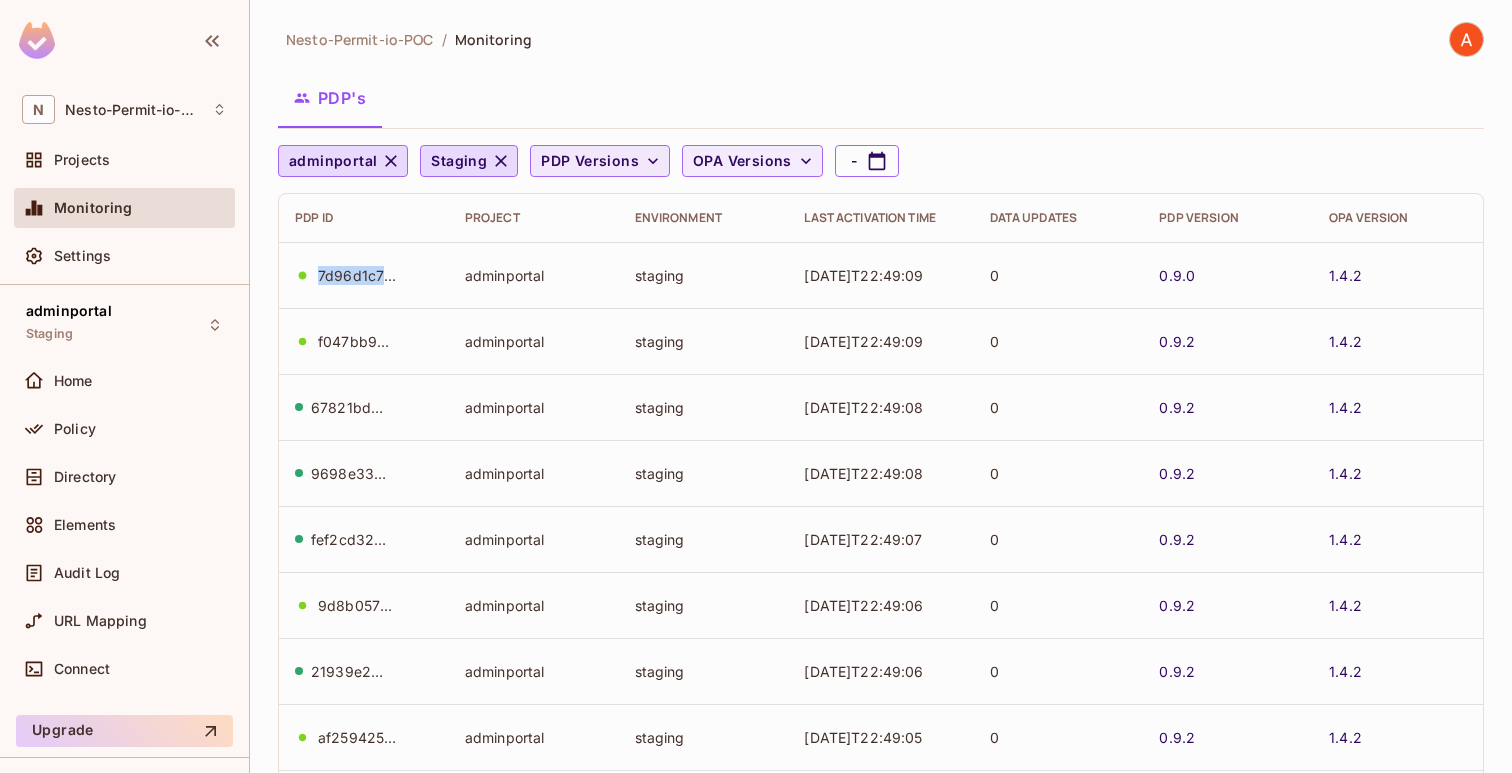 click on "7d96d1c7-ba3b-4f02-b215-2759aa35f974" at bounding box center [358, 275] 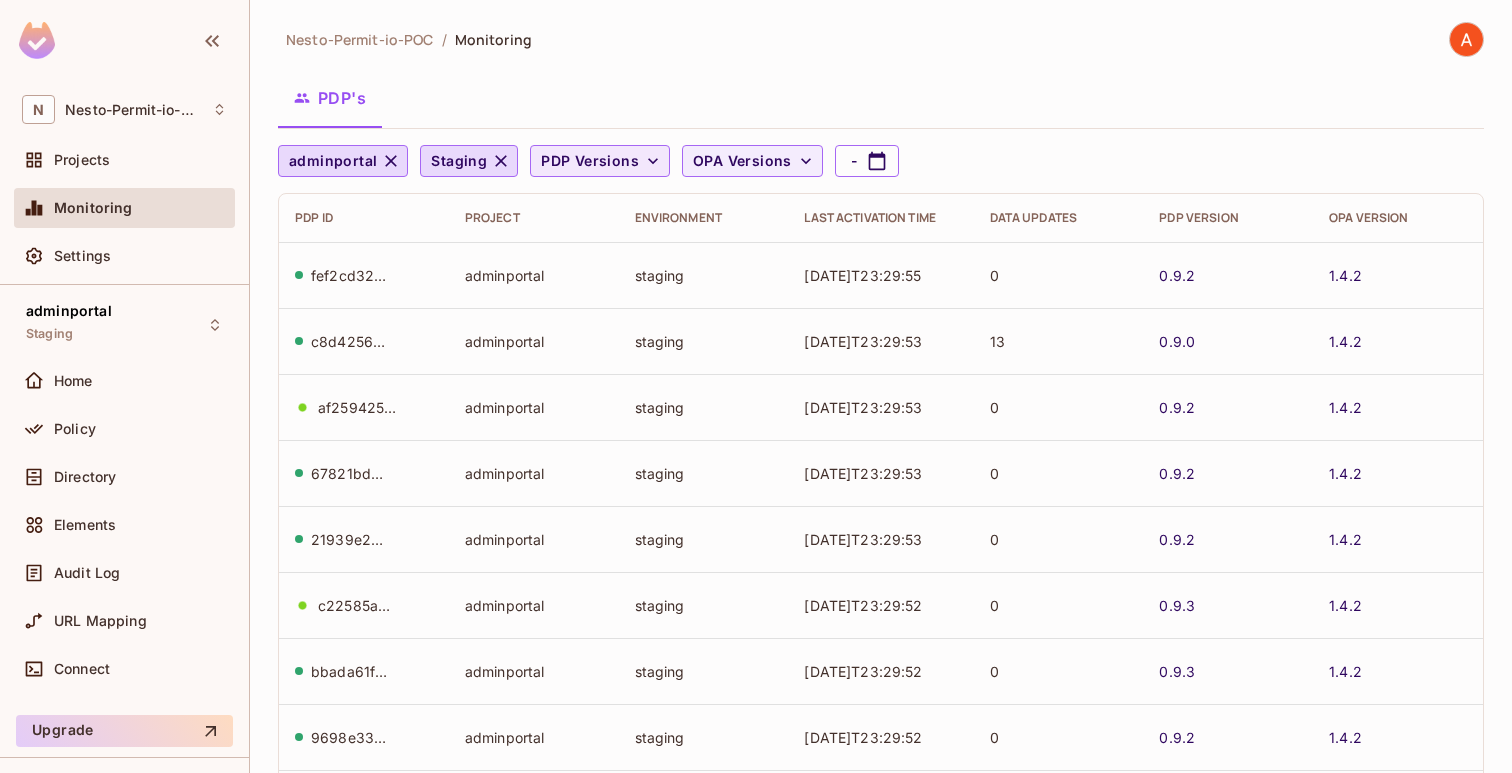 click on "PDP's" at bounding box center (881, 98) 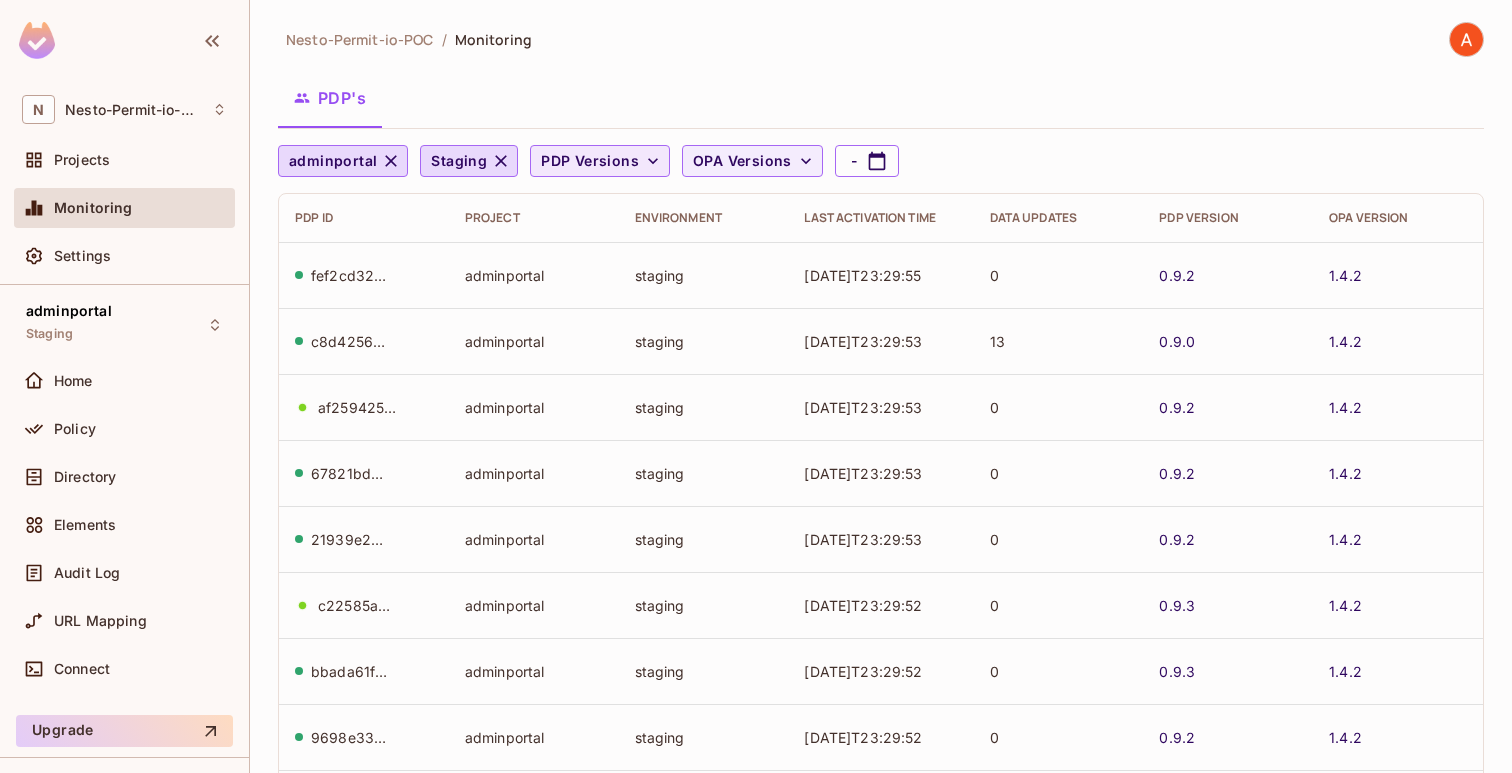 scroll, scrollTop: 482, scrollLeft: 0, axis: vertical 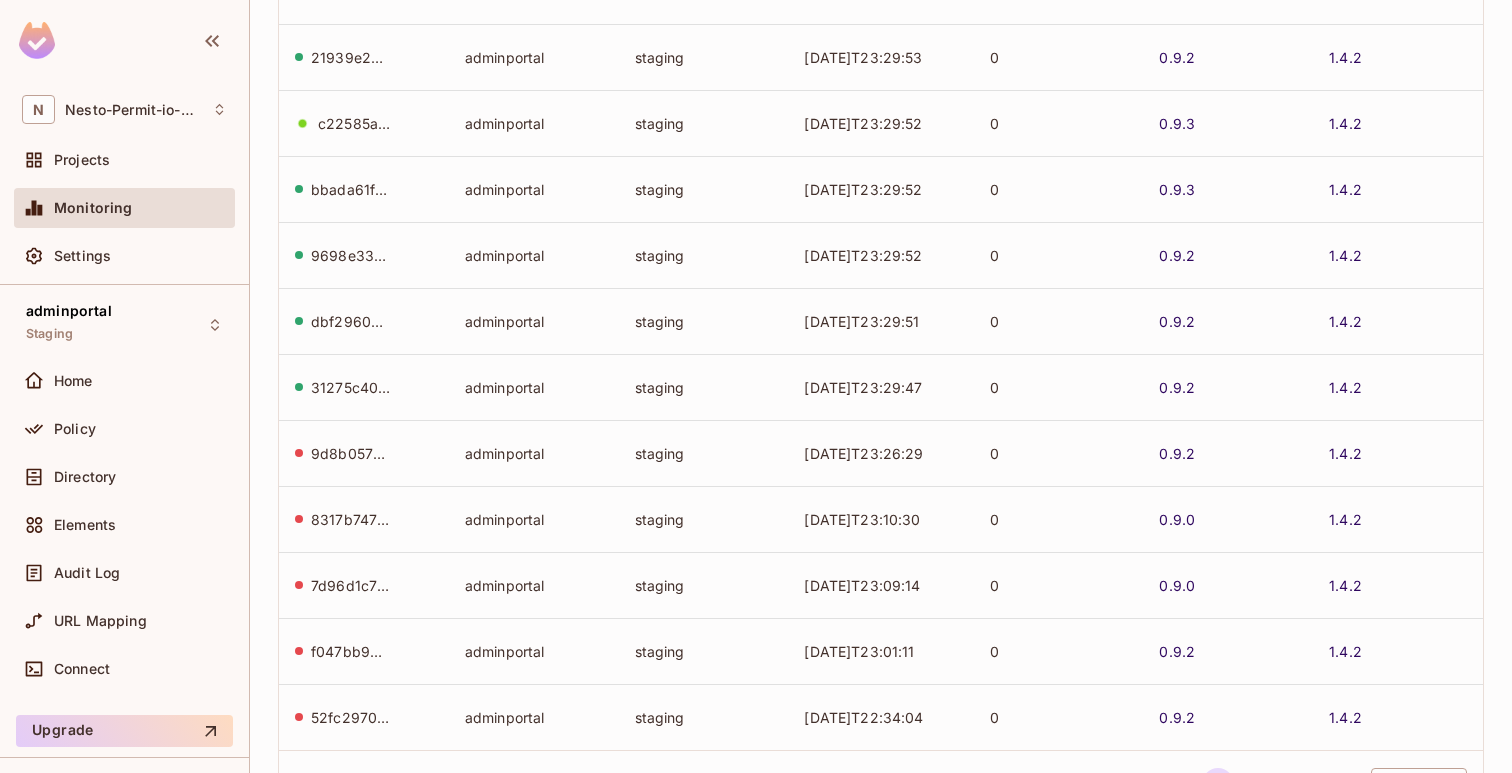click on "31275c40-989c-469e-b28a-f2e683110e61" at bounding box center (351, 387) 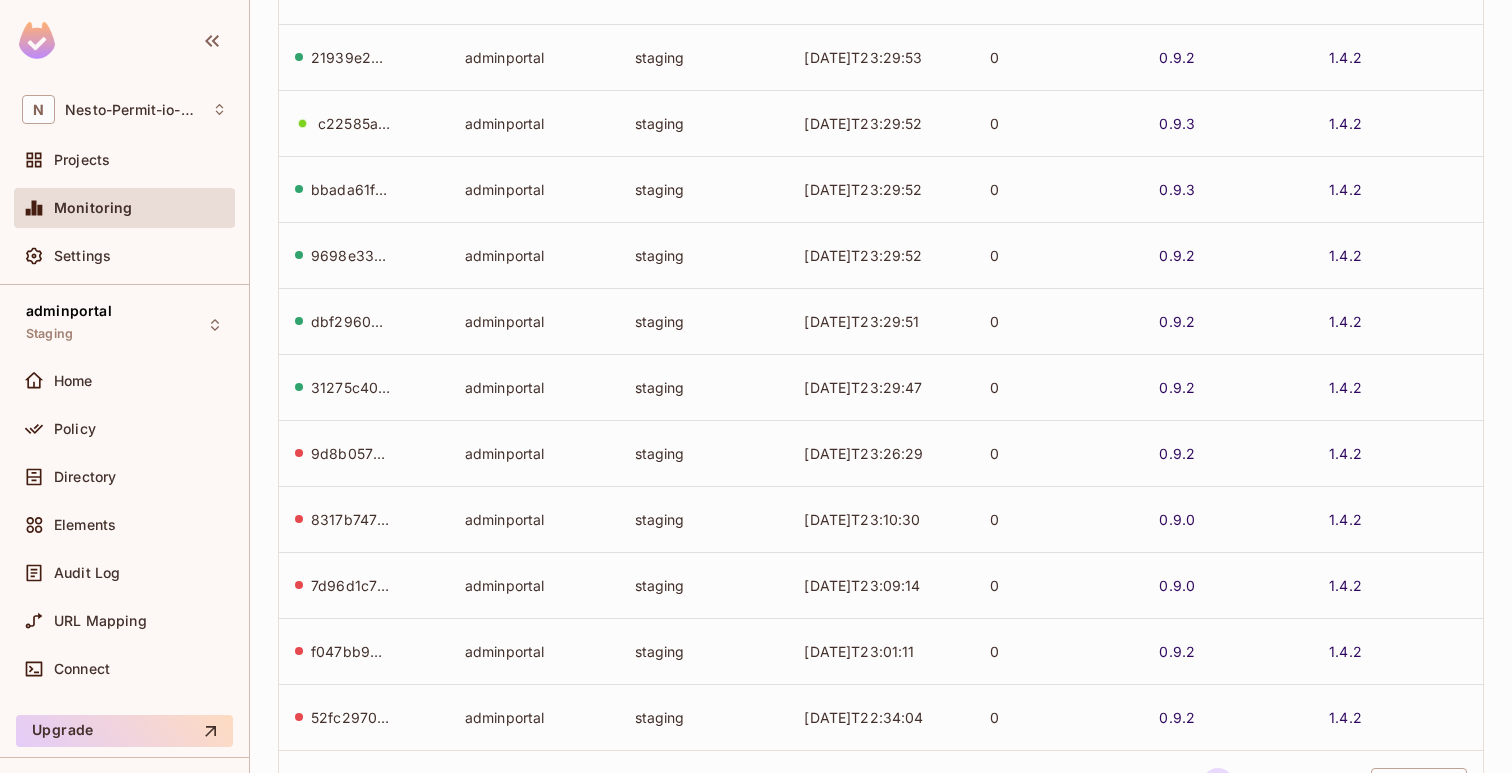 click on "31275c40-989c-469e-b28a-f2e683110e61" at bounding box center [351, 387] 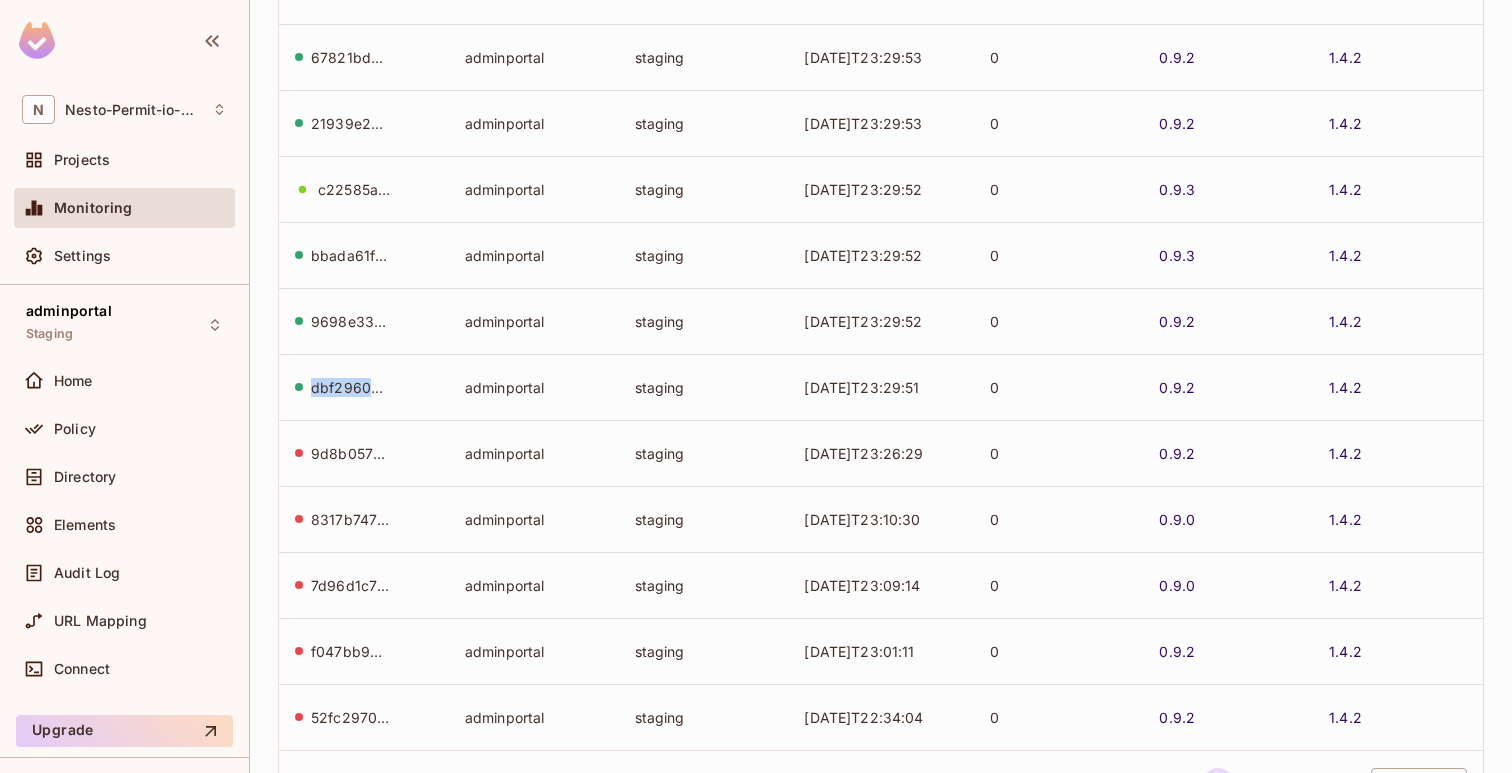 click on "dbf29609-9f8b-46d5-971b-b093aa980a22" at bounding box center [351, 387] 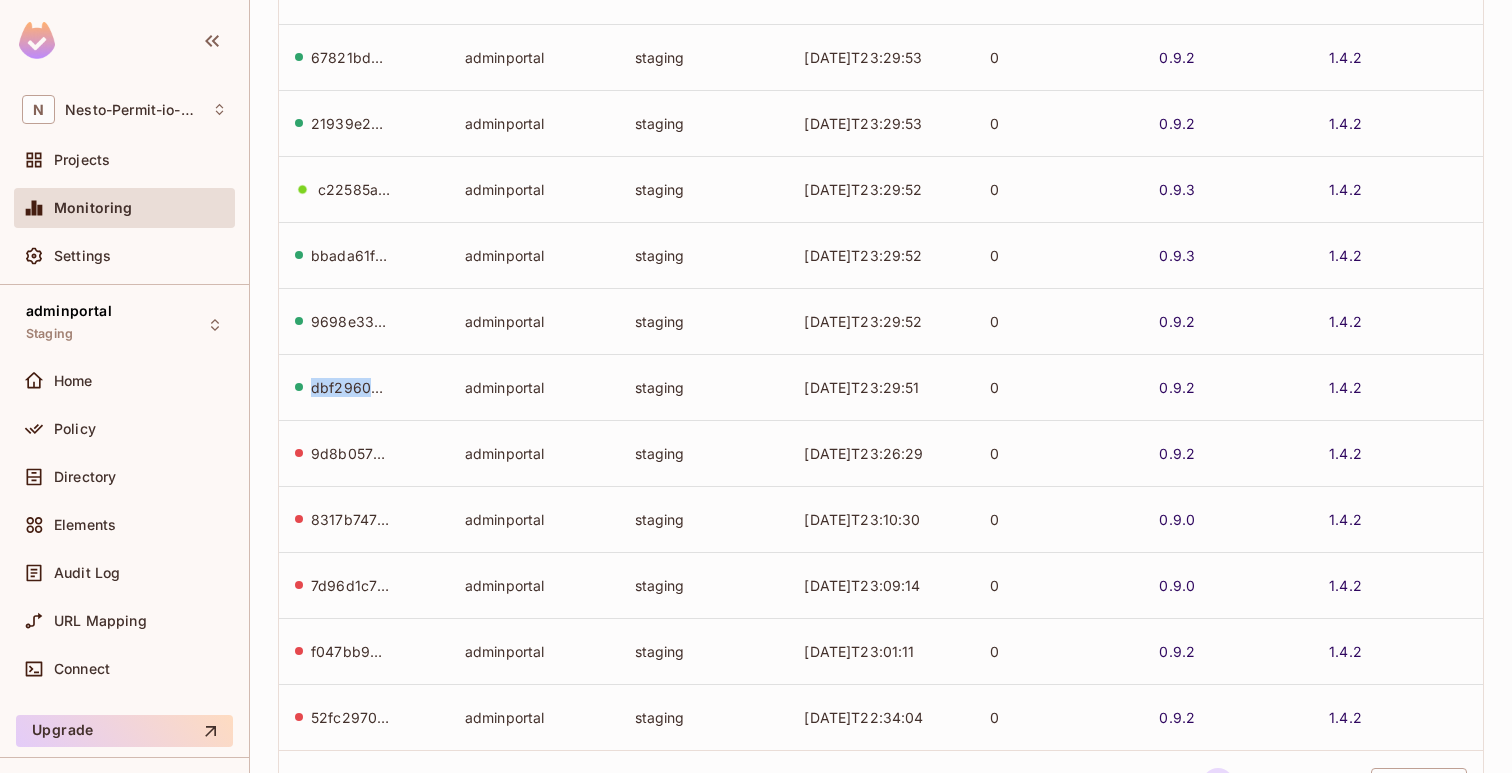 click on "adminportal" at bounding box center (534, 387) 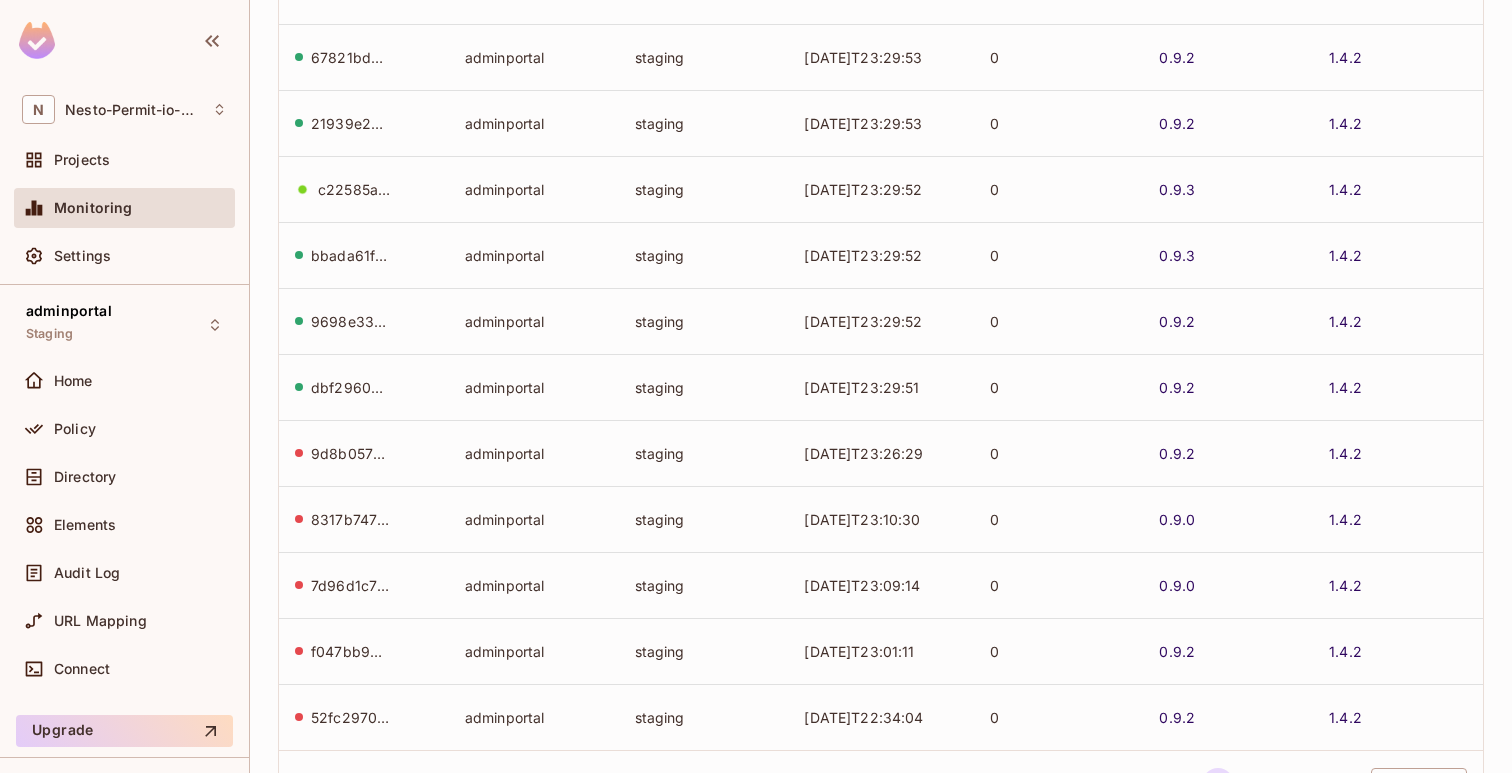 click on "adminportal" at bounding box center (534, 387) 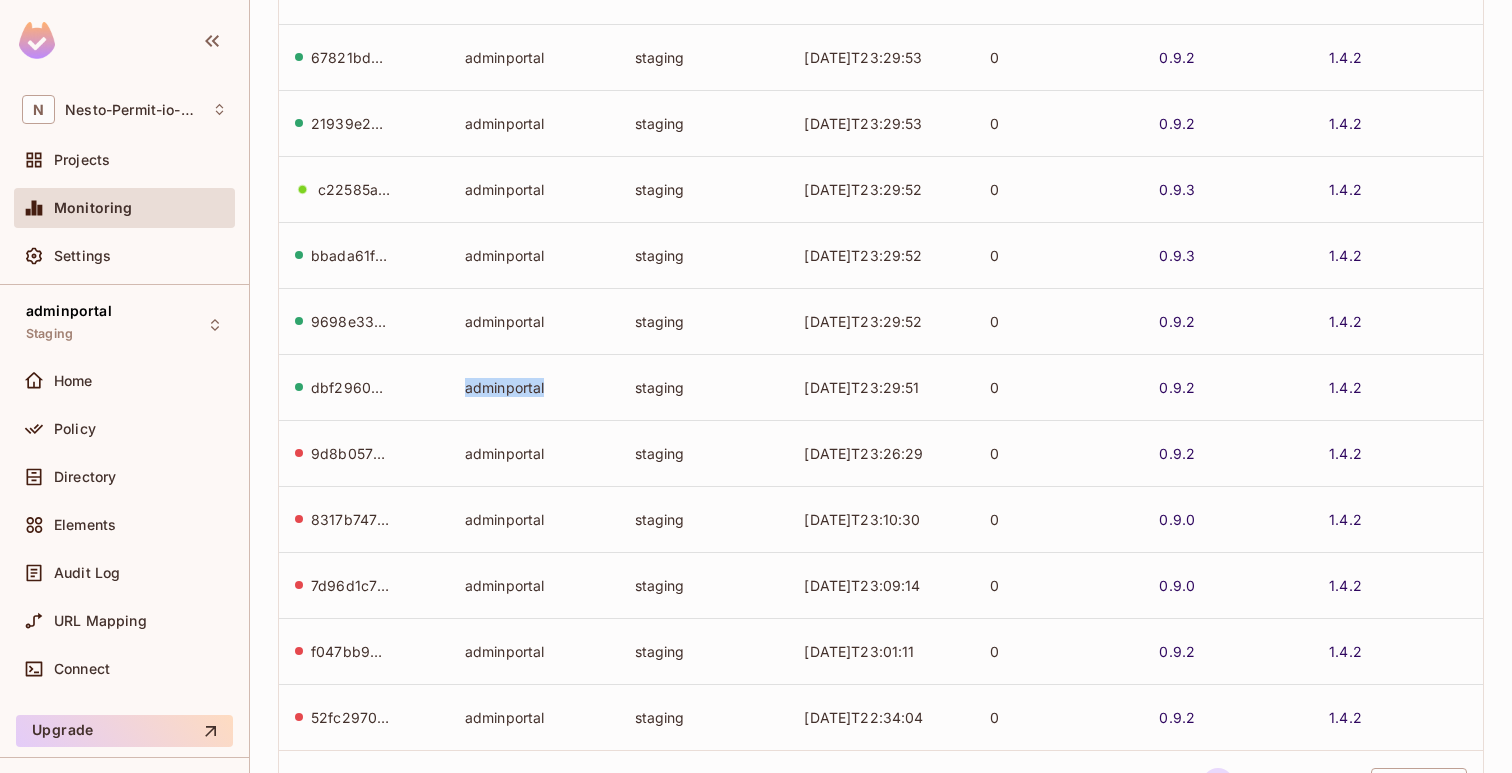 click on "adminportal" at bounding box center [534, 387] 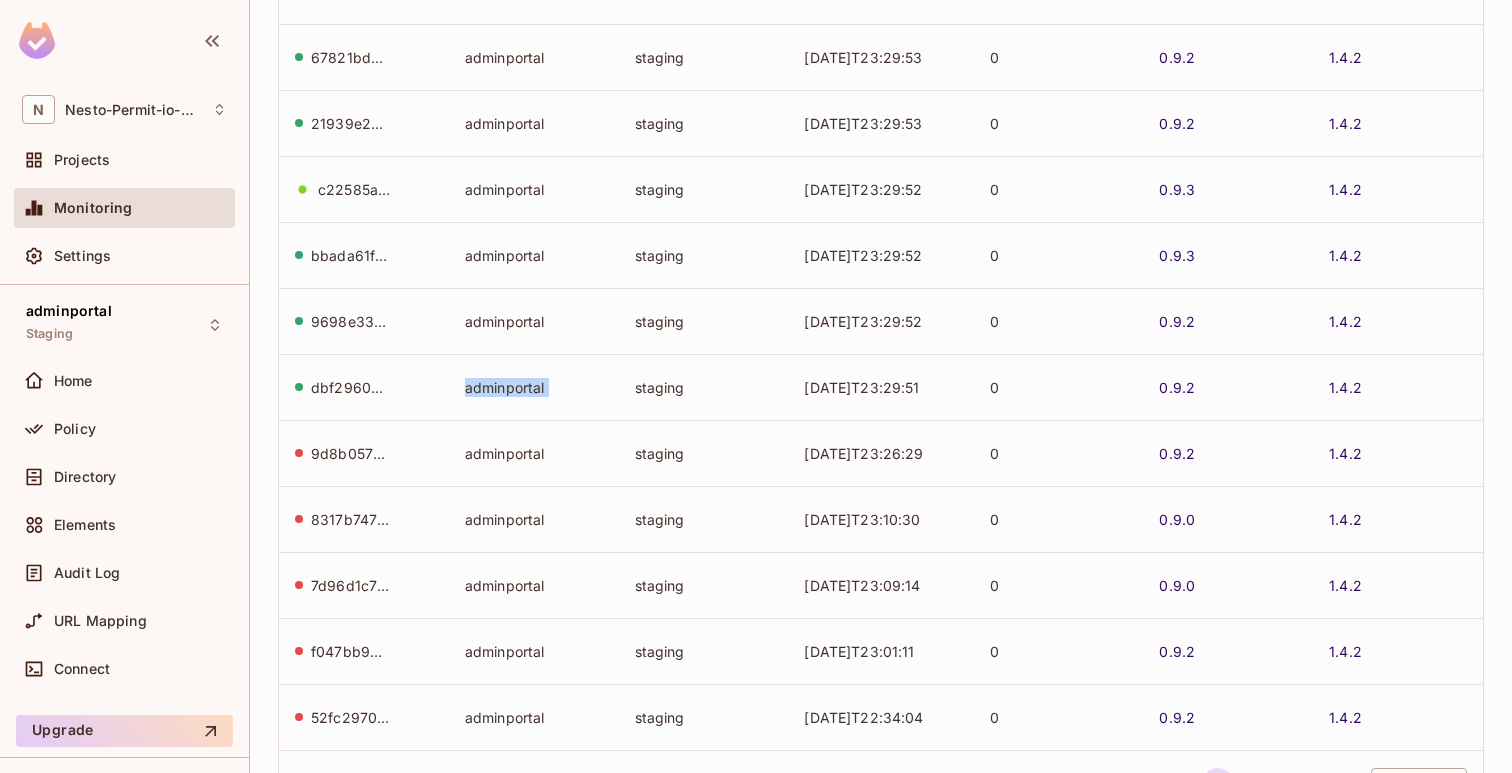 click on "adminportal" at bounding box center [534, 387] 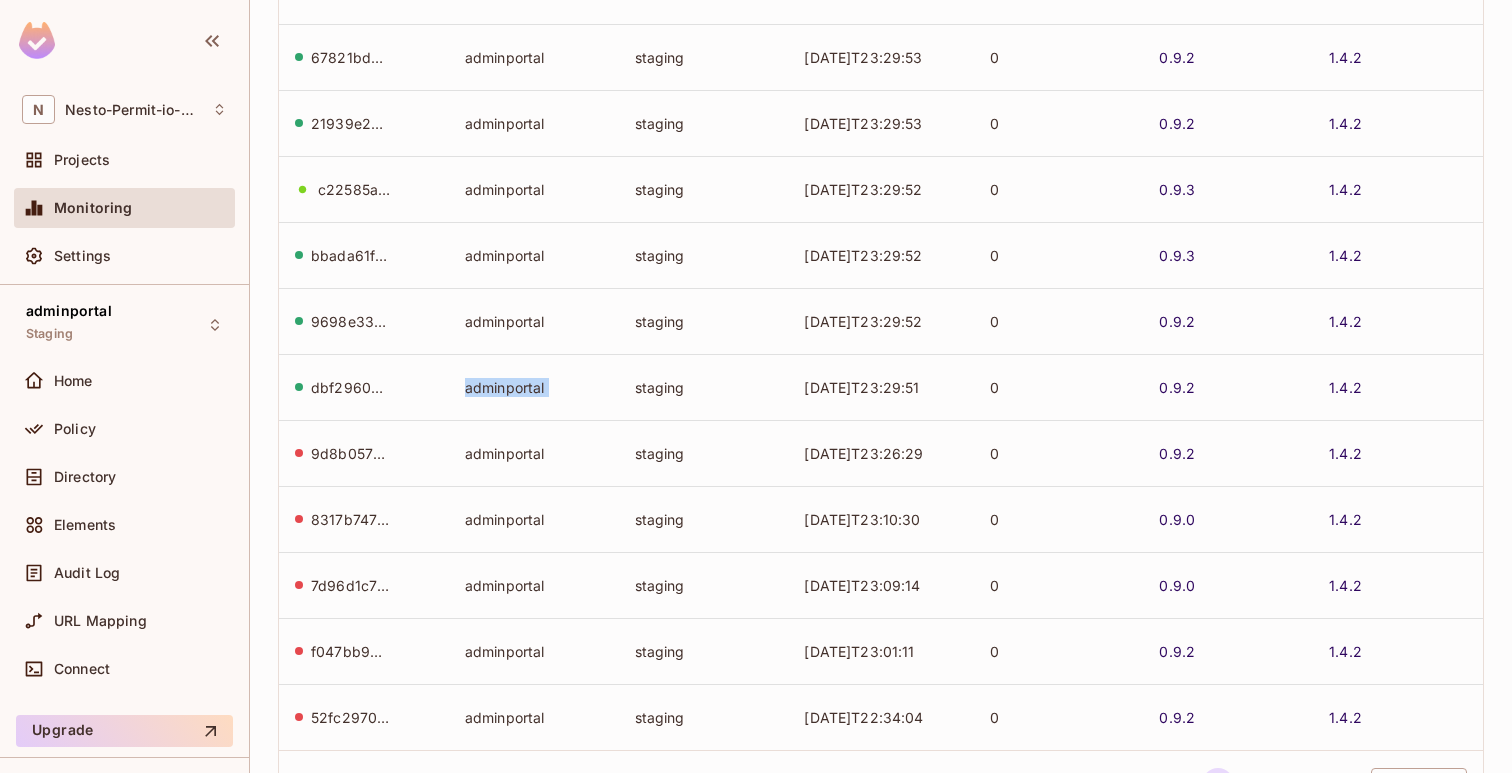 click on "adminportal" at bounding box center (534, 387) 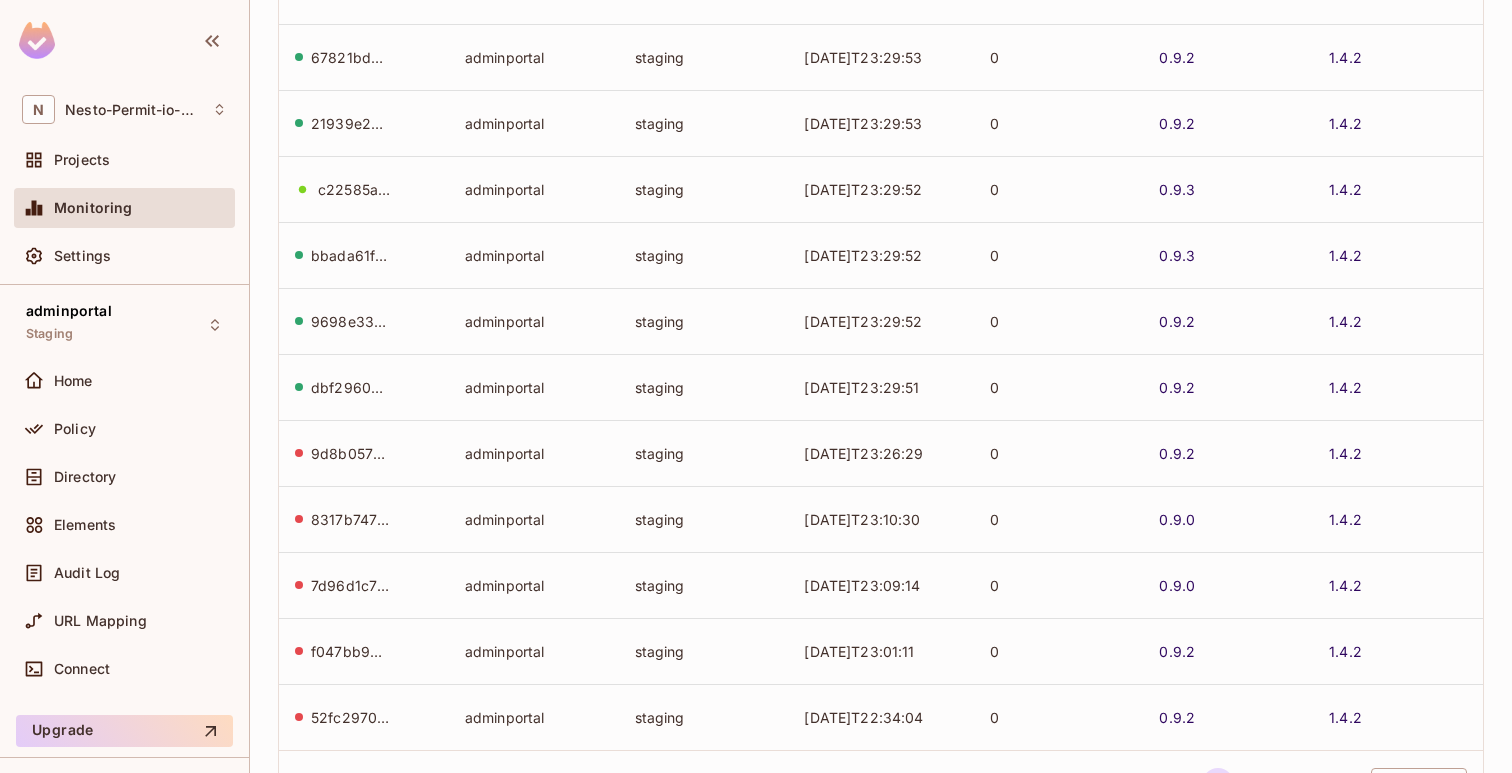 click on "adminportal" at bounding box center (534, 387) 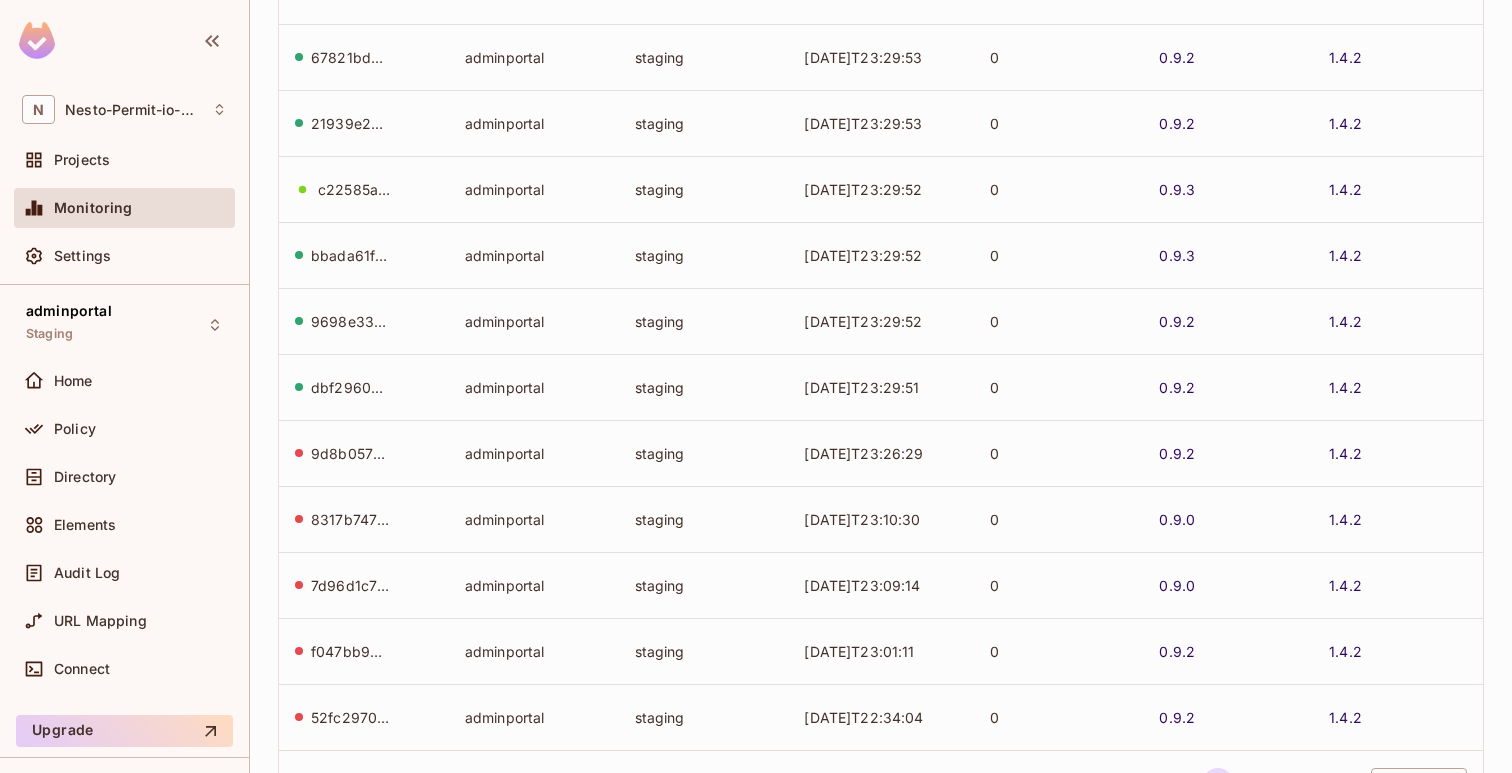 click on "adminportal" at bounding box center [534, 387] 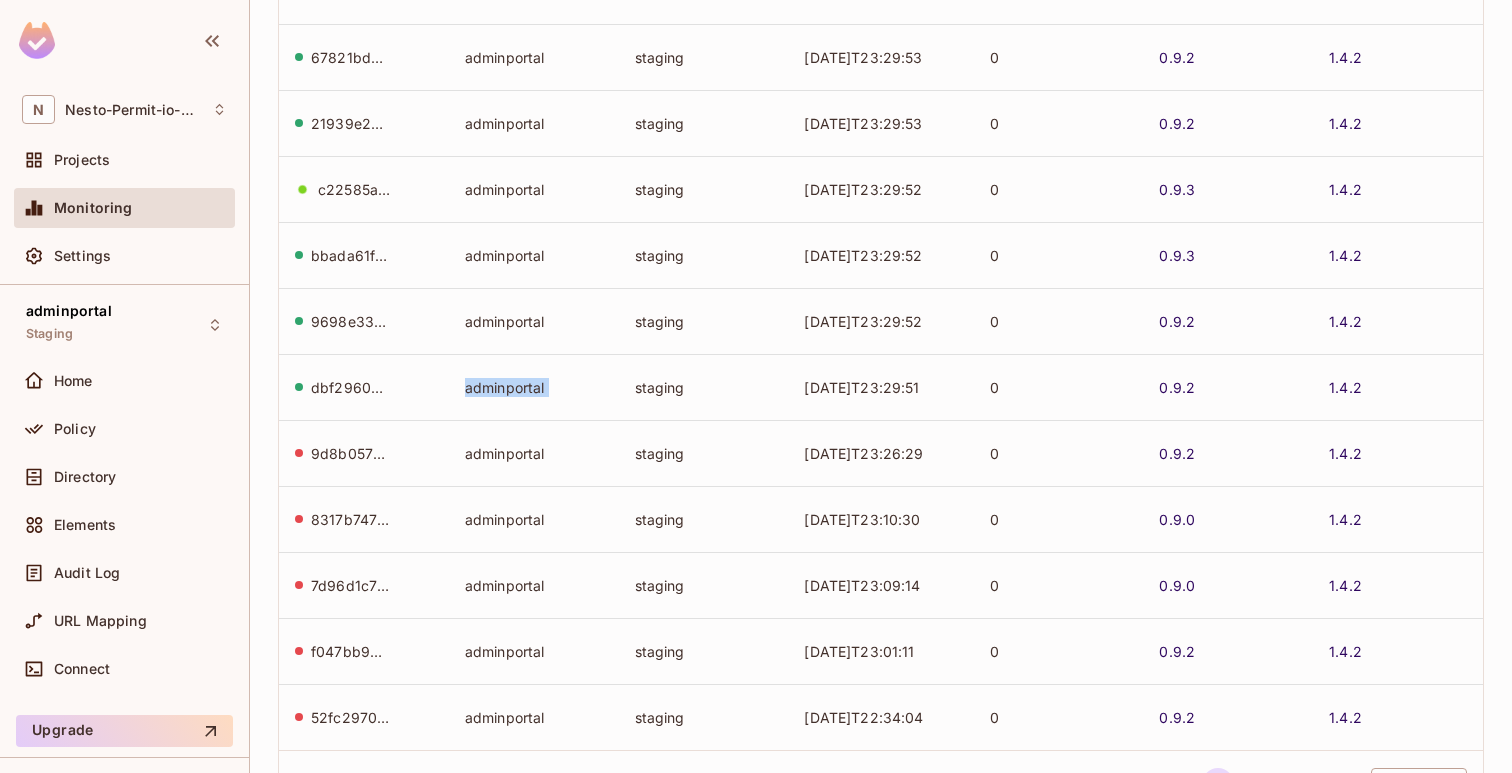 click on "dbf29609-9f8b-46d5-971b-b093aa980a22" at bounding box center (351, 387) 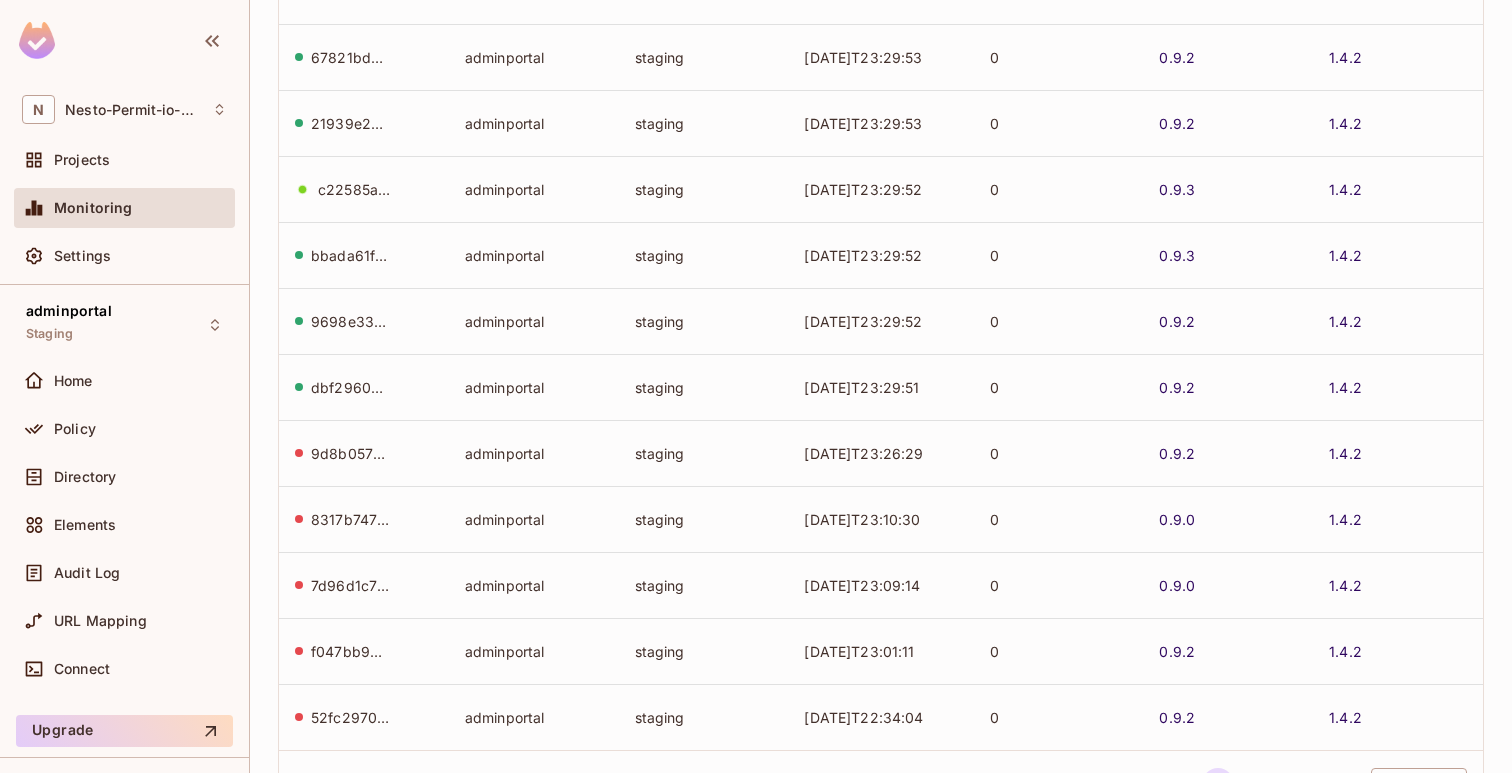 click on "dbf29609-9f8b-46d5-971b-b093aa980a22" at bounding box center (351, 387) 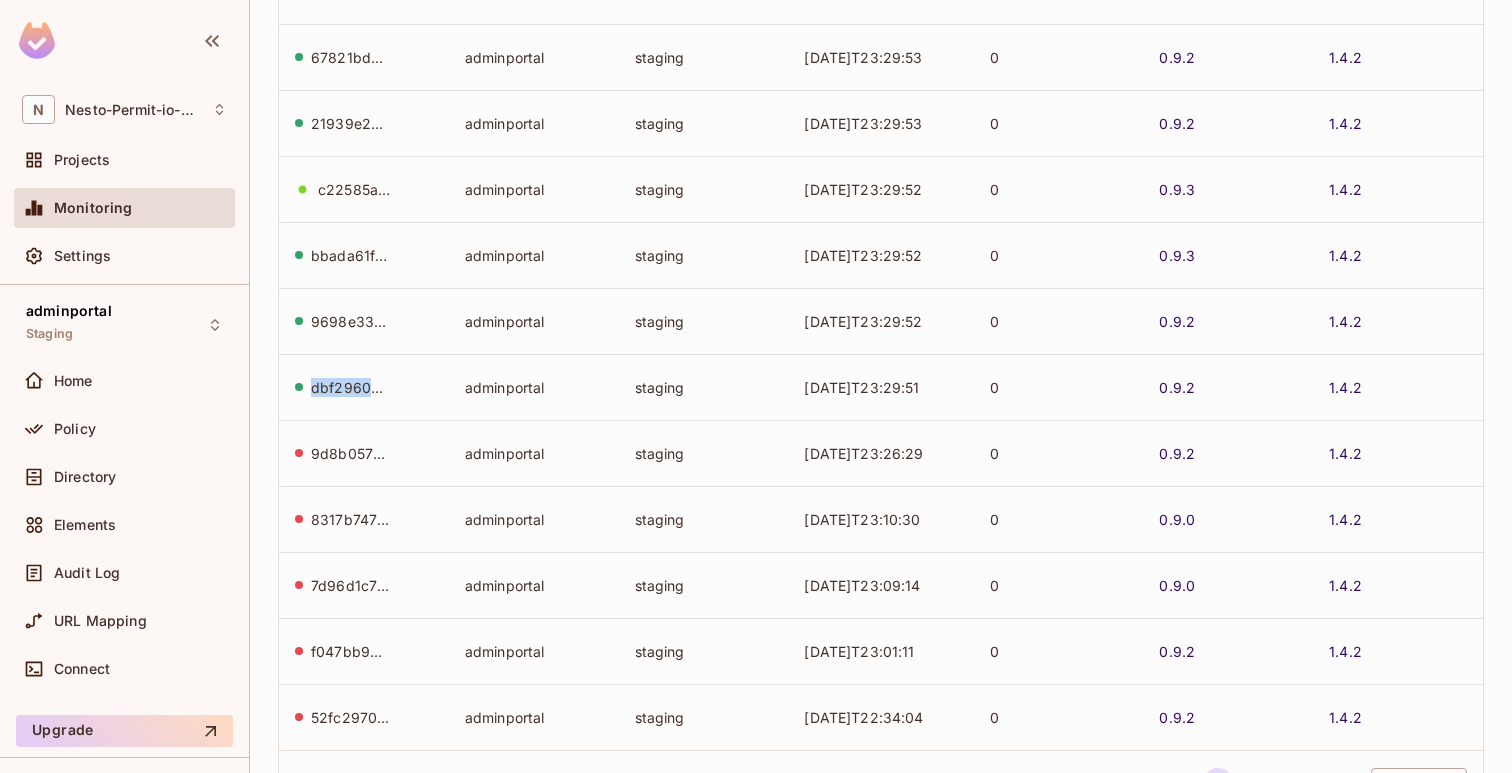click on "dbf29609-9f8b-46d5-971b-b093aa980a22" at bounding box center [351, 387] 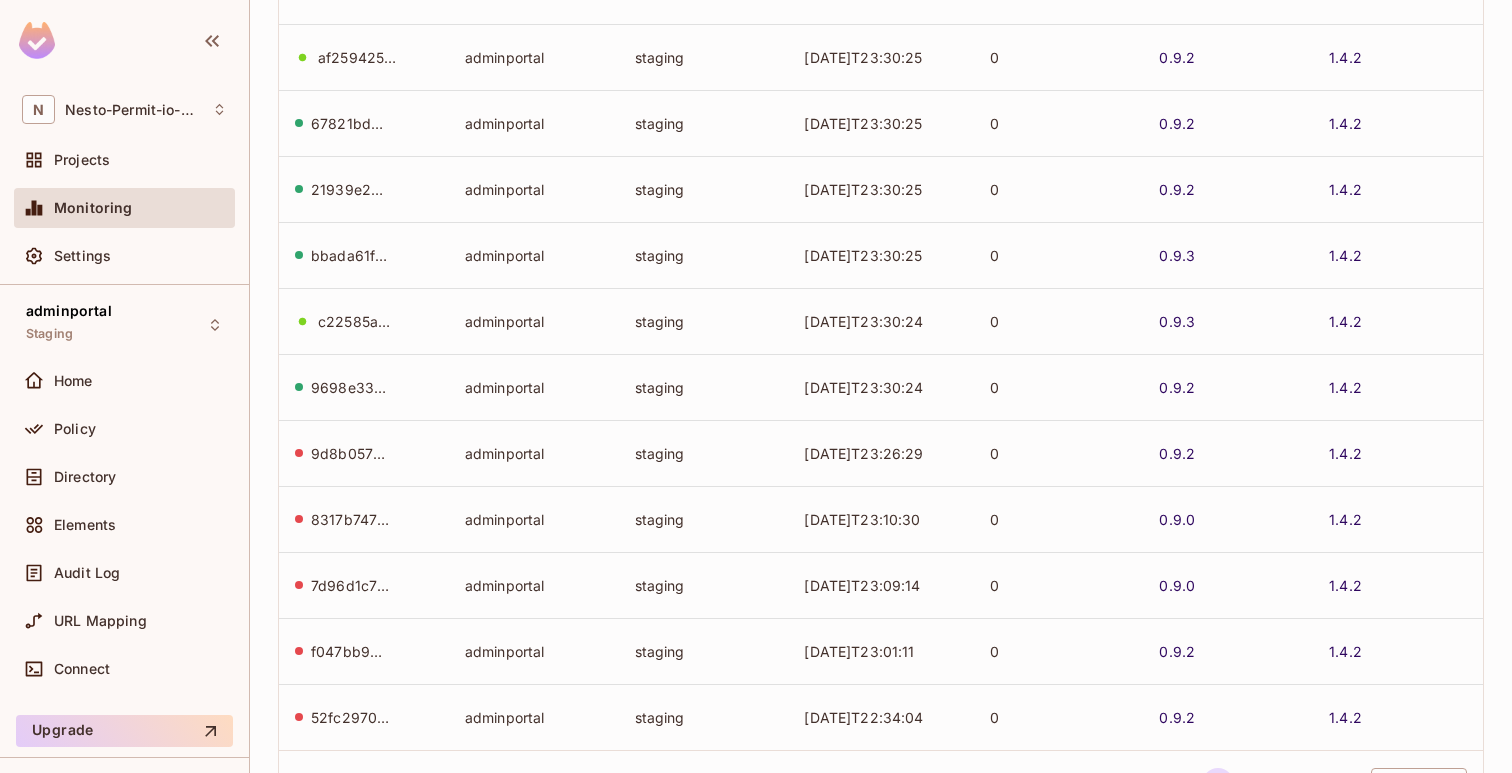 click on "[DATE]T23:30:25" at bounding box center [880, 189] 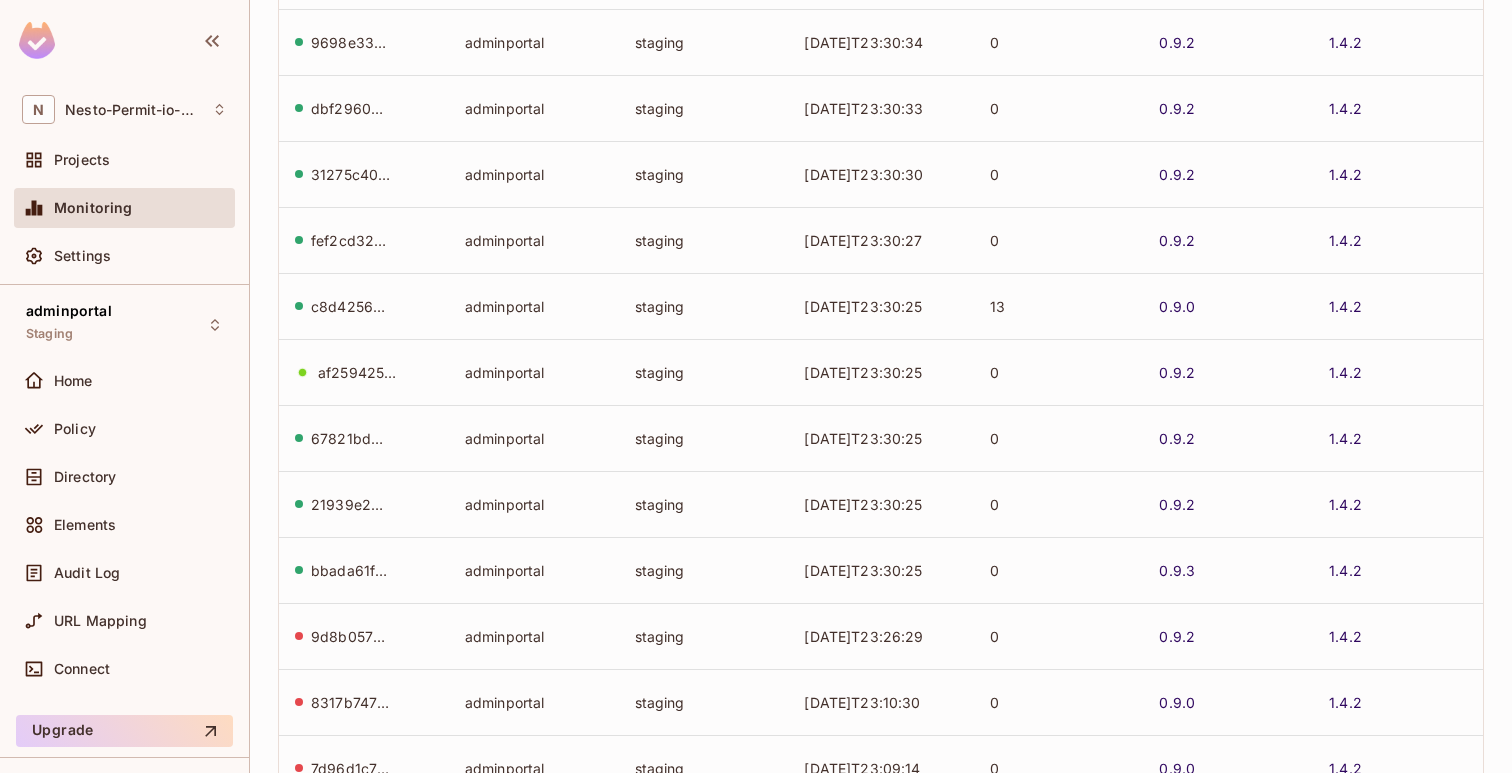 scroll, scrollTop: 570, scrollLeft: 0, axis: vertical 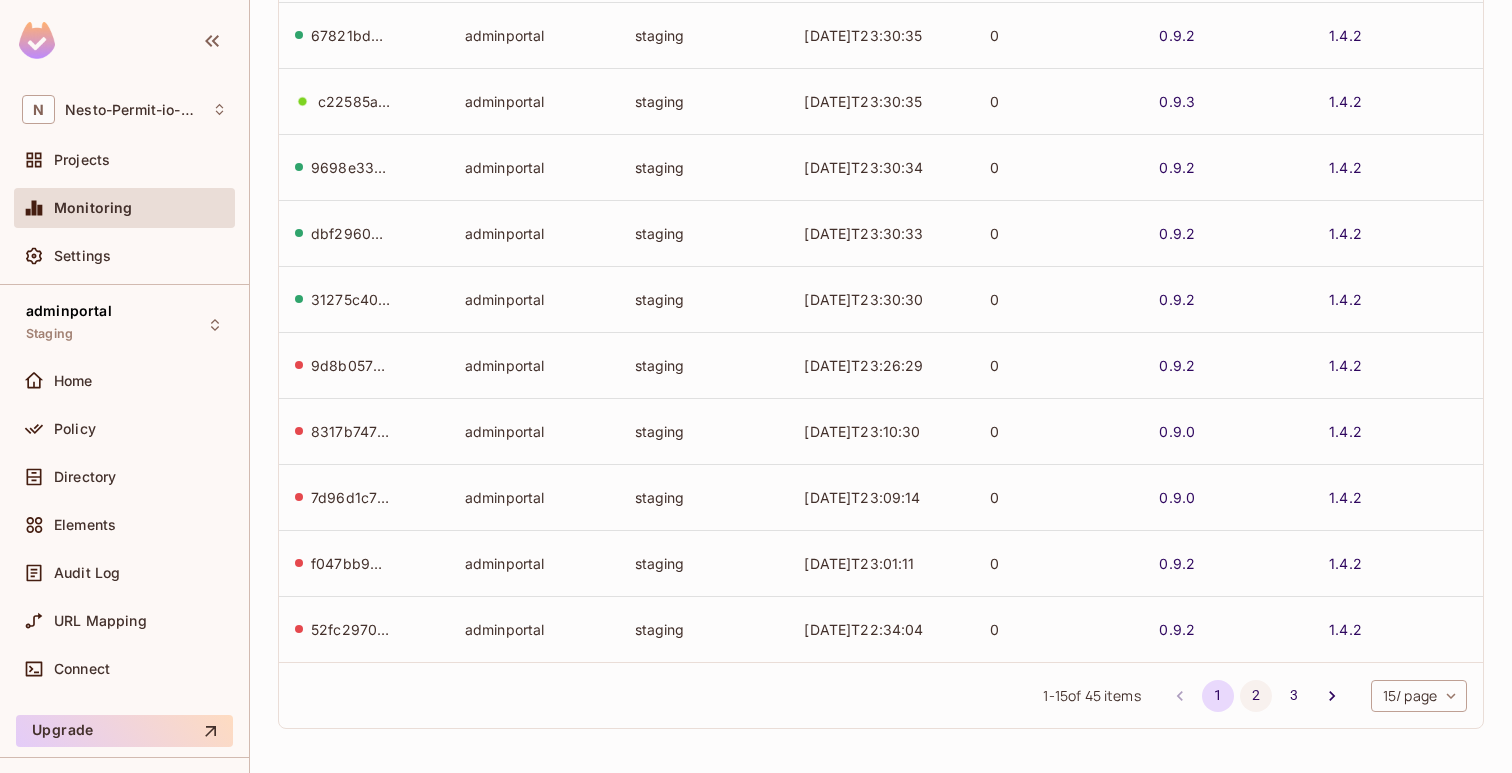 click on "2" at bounding box center [1256, 696] 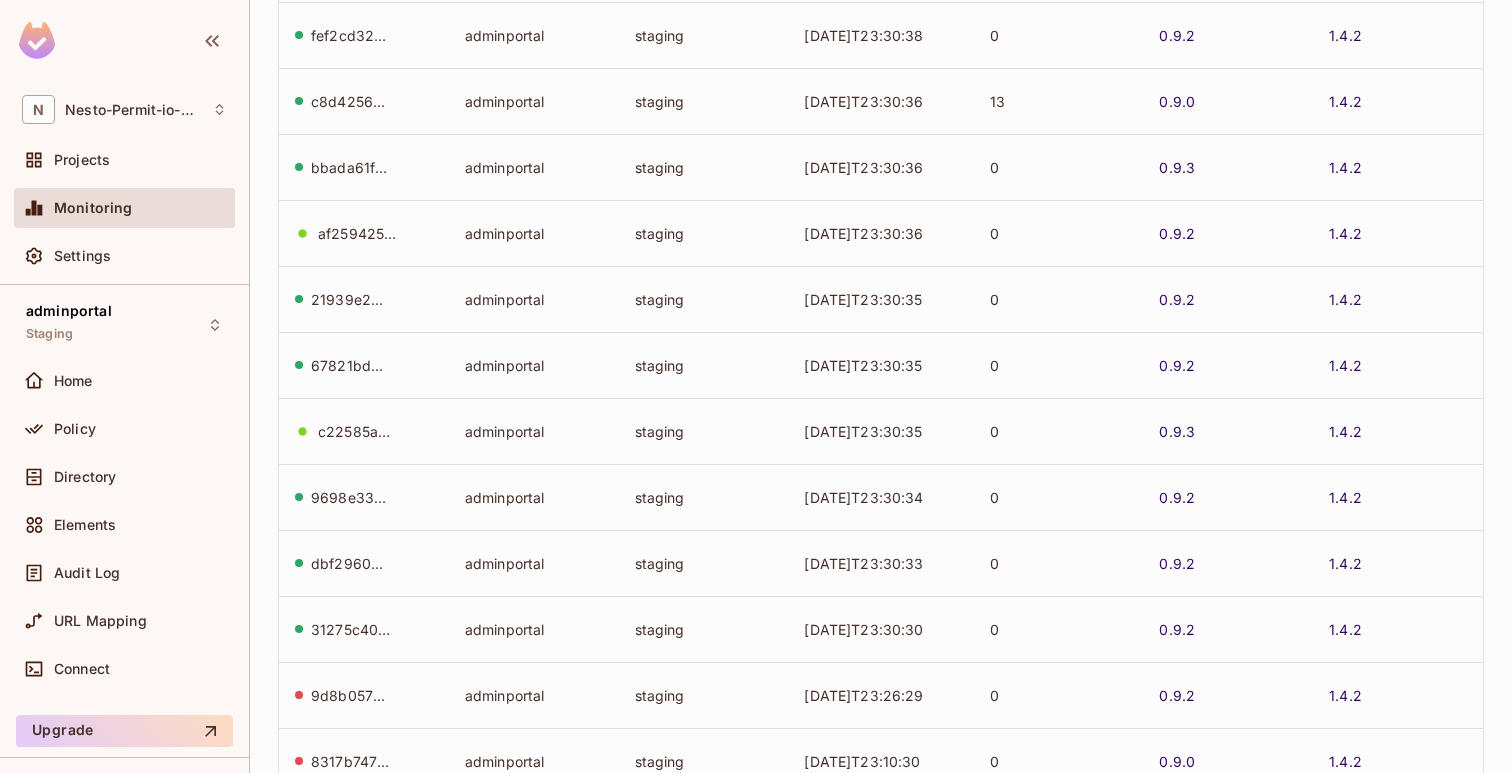 scroll, scrollTop: 570, scrollLeft: 0, axis: vertical 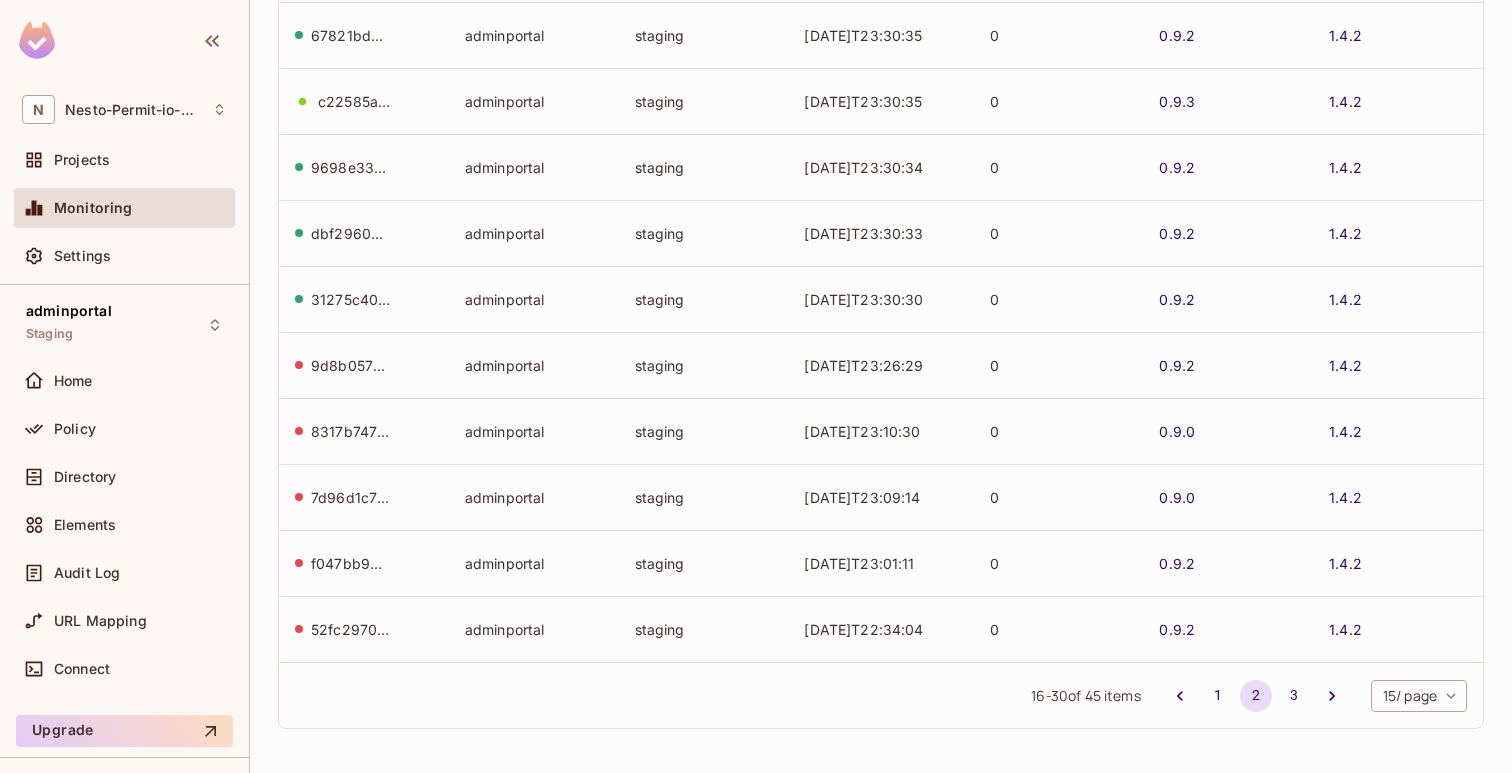 click on "N Nesto-Permit-io-POC Projects Monitoring Settings adminportal Staging Home Policy Directory Elements Audit Log URL Mapping Connect Upgrade Help & Updates Nesto-Permit-io-POC / Monitoring PDP's adminportal Staging PDP Versions OPA Versions  -  PDP ID Project Environment Last Activation Time Data Updates PDP Version OPA Version fef2cd32-b34a-46c9-884f-c565e0ee82c1 adminportal staging [DATE]T23:30:38 0 0.9.2 1.4.2 c8d42569-4f94-4f03-bb92-26090d936c7e adminportal staging [DATE]T23:30:36 13 0.9.0 1.4.2 bbada61f-46e8-4994-868c-5b90ec6efedd adminportal staging [DATE]T23:30:36 0 0.9.3 1.4.2 af259425-216d-4606-b07c-88a4967844b3 adminportal staging [DATE]T23:30:36 0 0.9.2 1.4.2 21939e24-247e-462c-b741-92204359ac36 adminportal staging [DATE]T23:30:35 0 0.9.2 1.4.2 67821bdd-bcab-46b3-833c-74287c84c0db adminportal staging [DATE]T23:30:35 0 0.9.2 1.4.2 c22585a8-44d5-4d00-955e-9f319d75bfcd adminportal staging [DATE]T23:30:35 0 0.9.3 1.4.2 9698e33b-a478-40af-a55d-aa861193afcc adminportal staging" at bounding box center (756, 386) 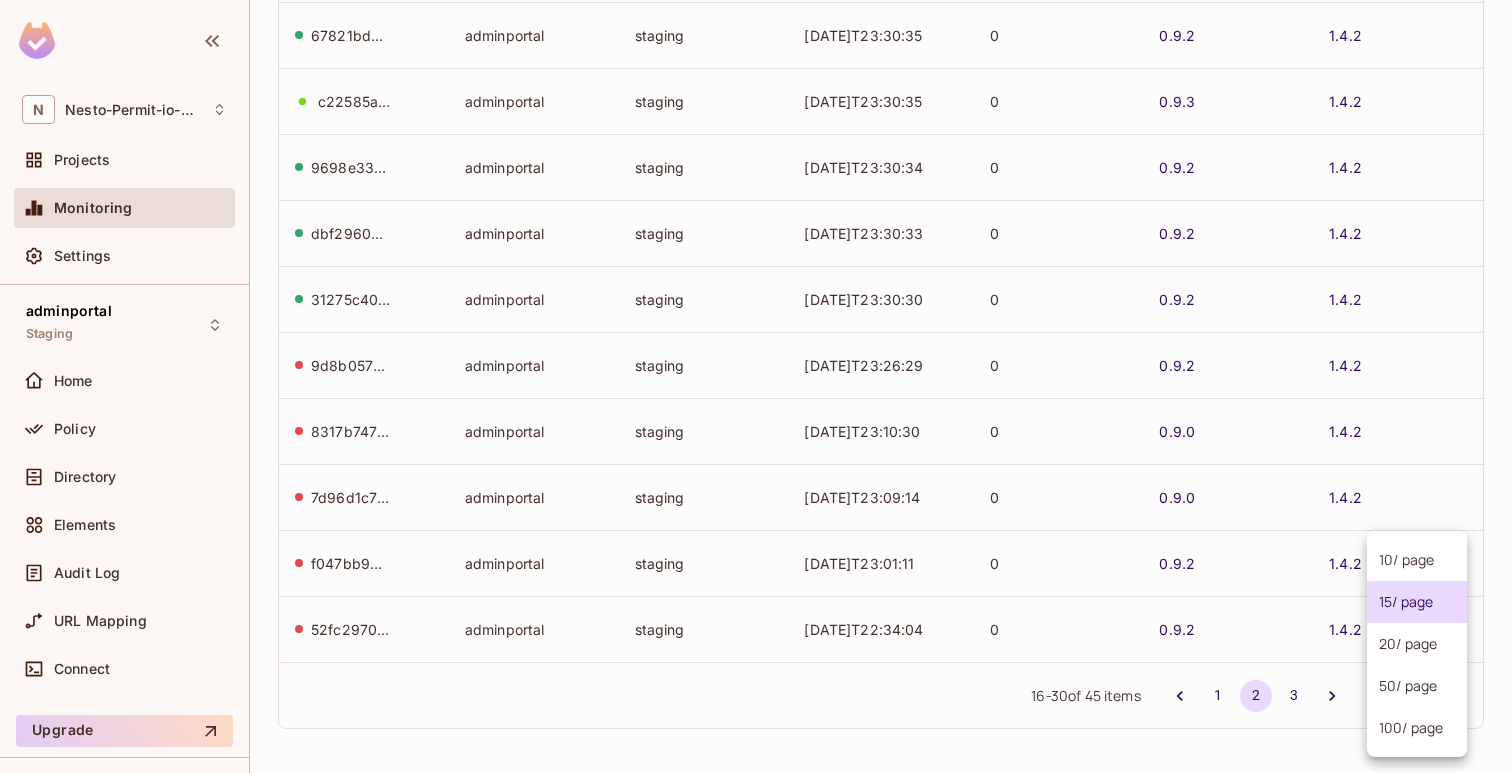 click on "100  / page" at bounding box center (1417, 728) 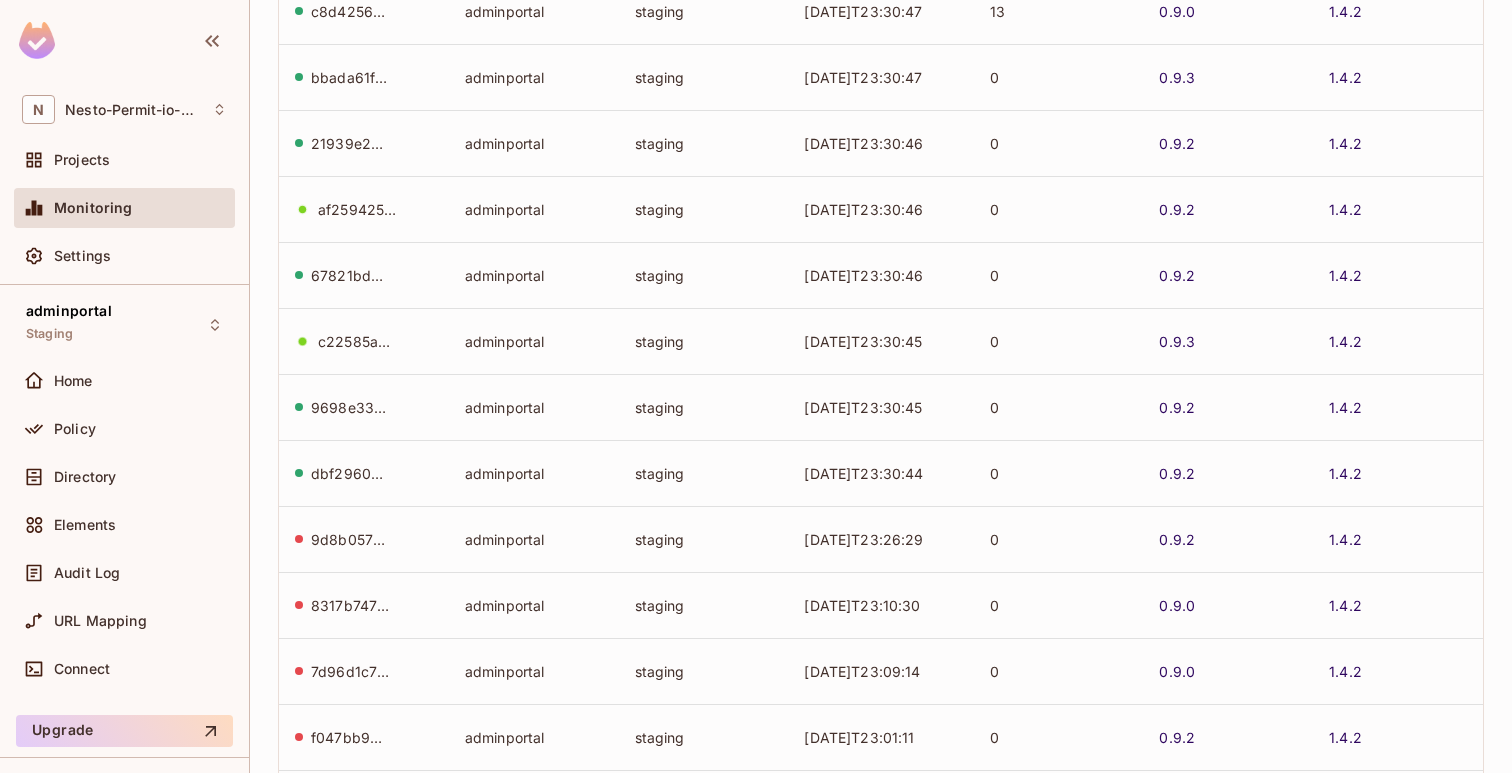 scroll, scrollTop: 389, scrollLeft: 0, axis: vertical 